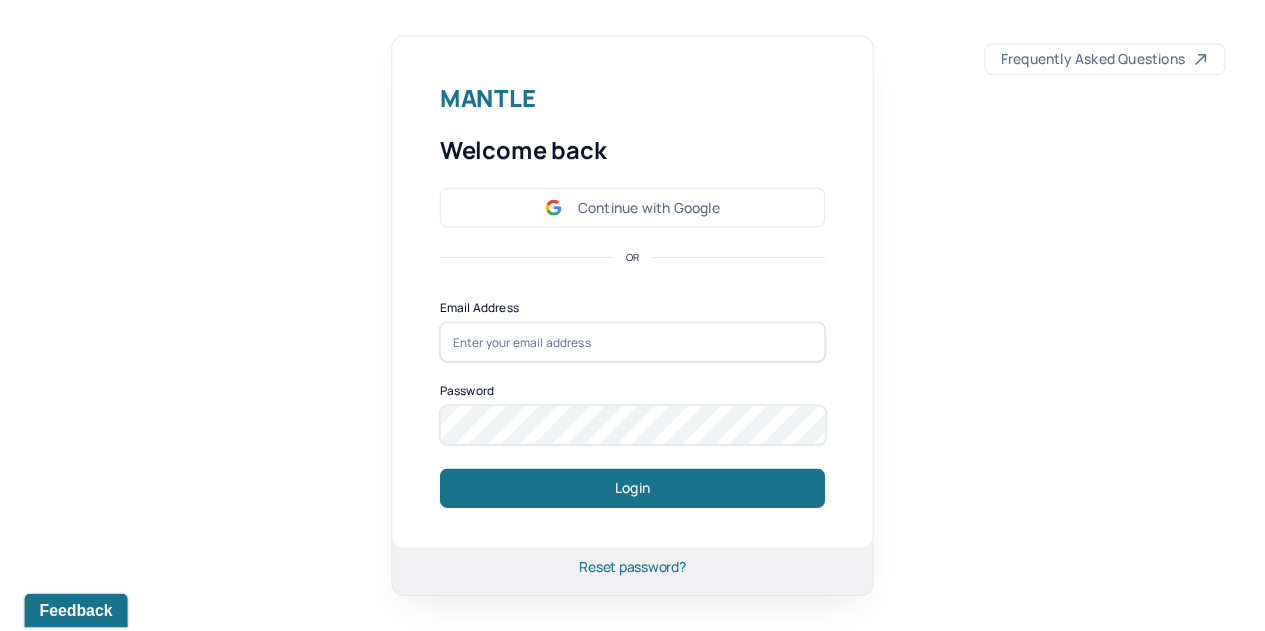 scroll, scrollTop: 0, scrollLeft: 0, axis: both 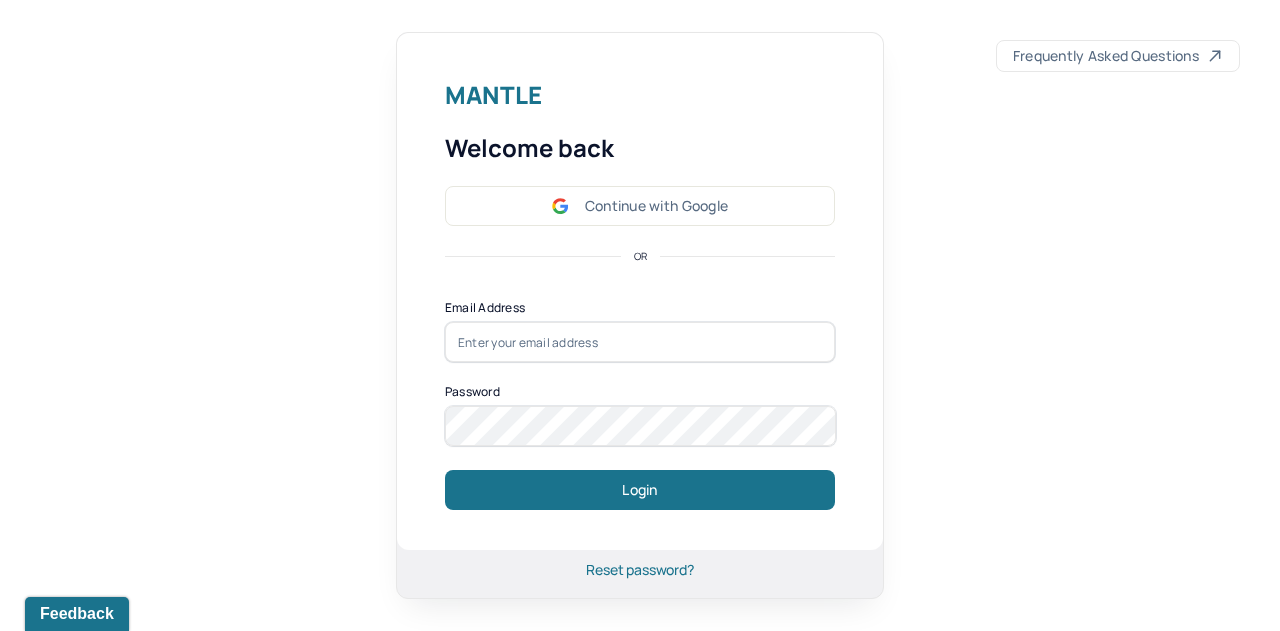click on "Continue with Google" at bounding box center [640, 206] 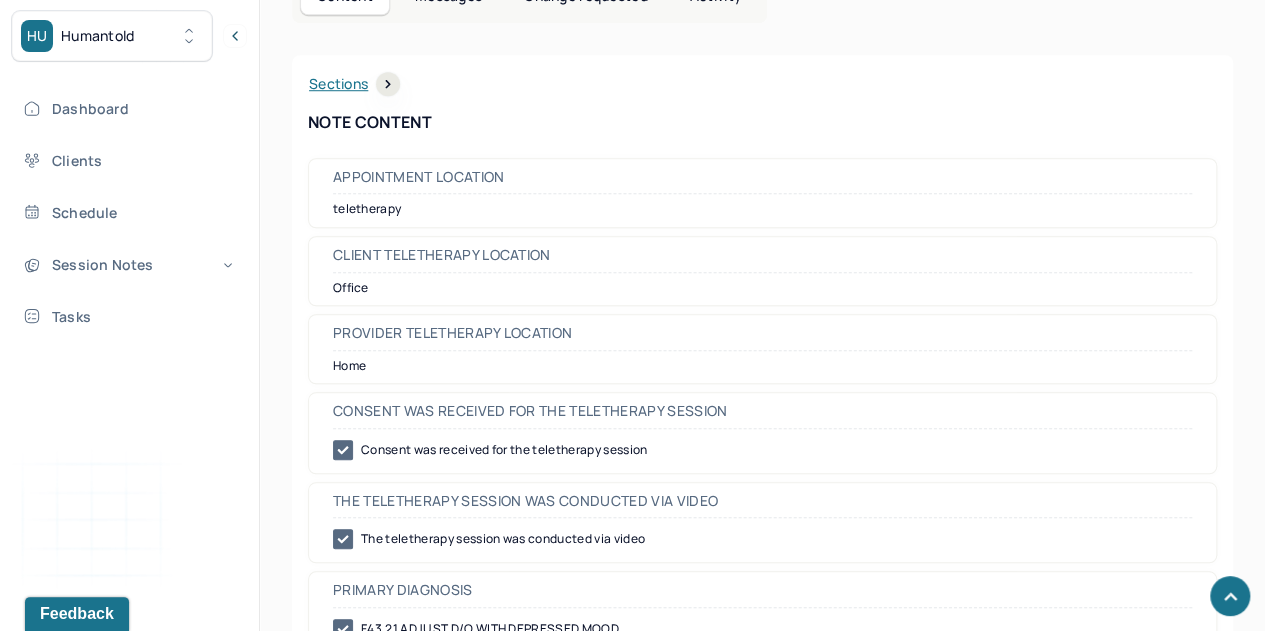 scroll, scrollTop: 0, scrollLeft: 0, axis: both 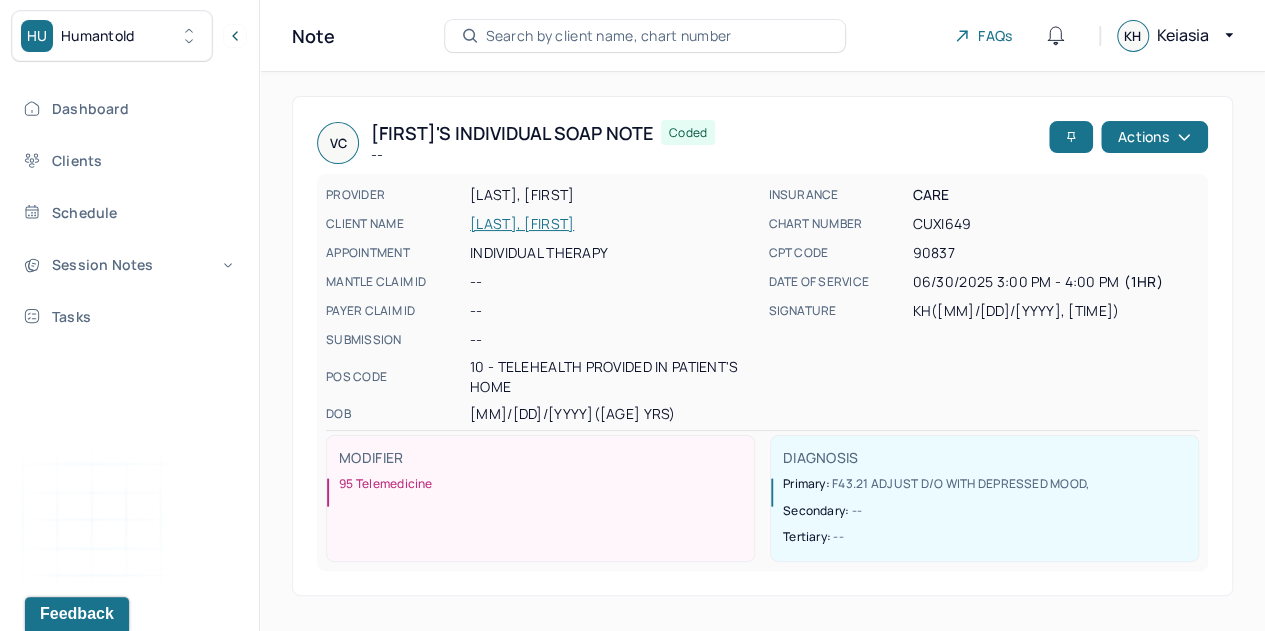 click on "Session Notes" at bounding box center (128, 264) 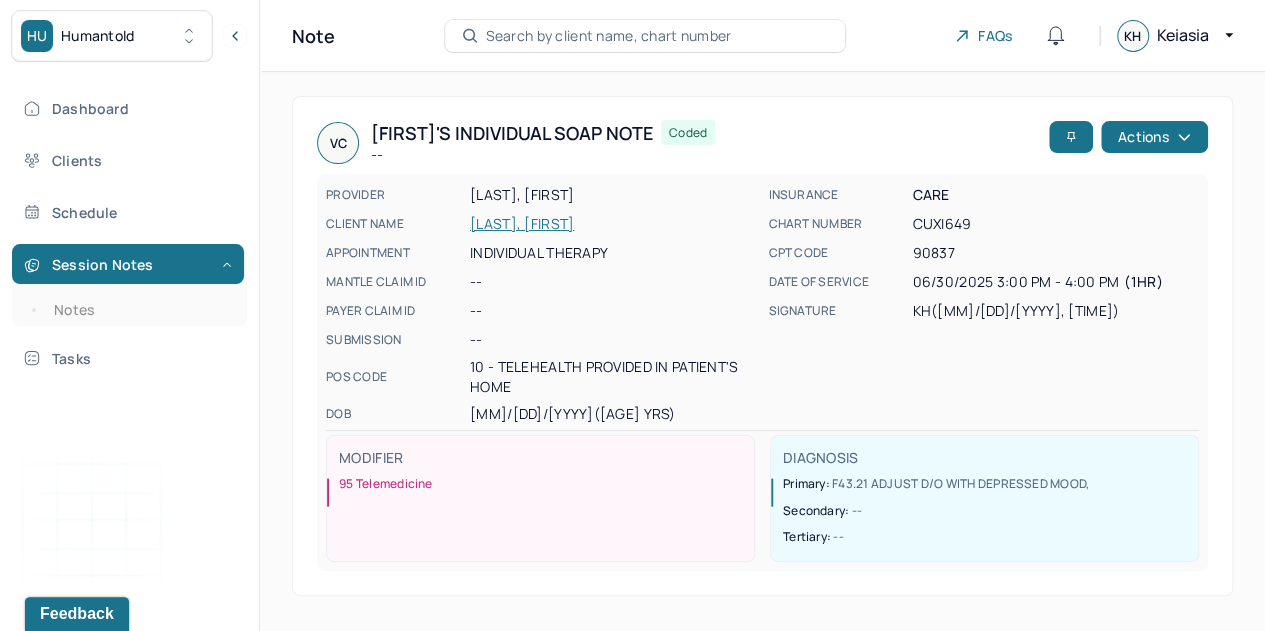 click on "Notes" at bounding box center (139, 310) 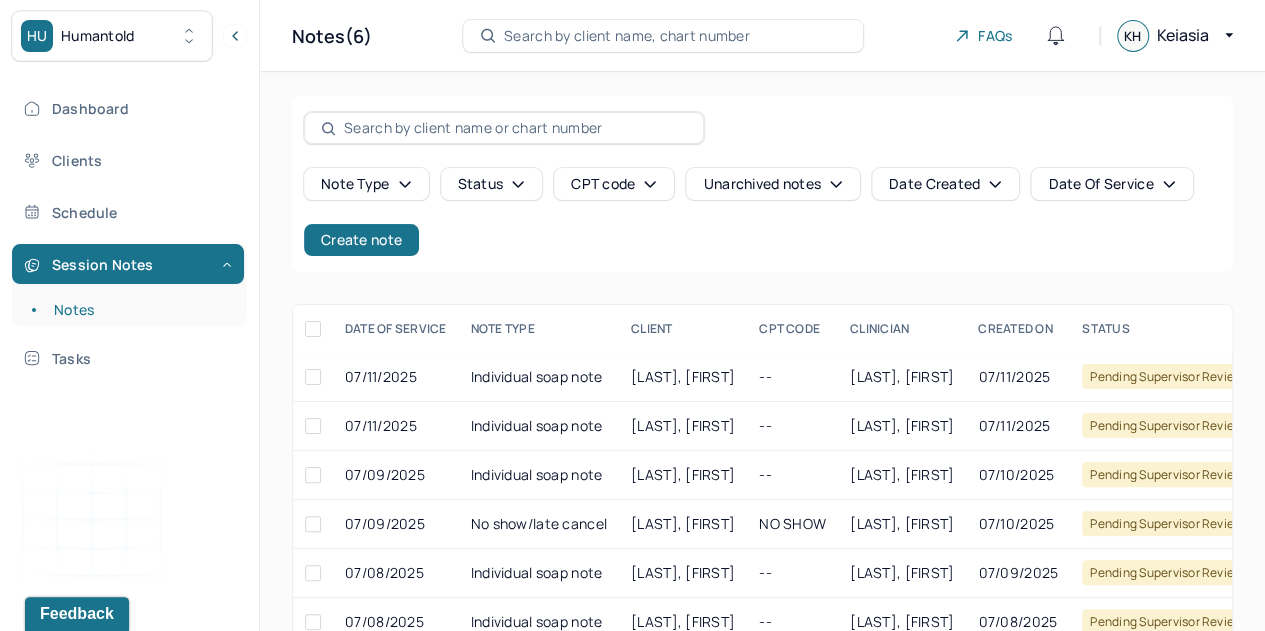 scroll, scrollTop: 53, scrollLeft: 0, axis: vertical 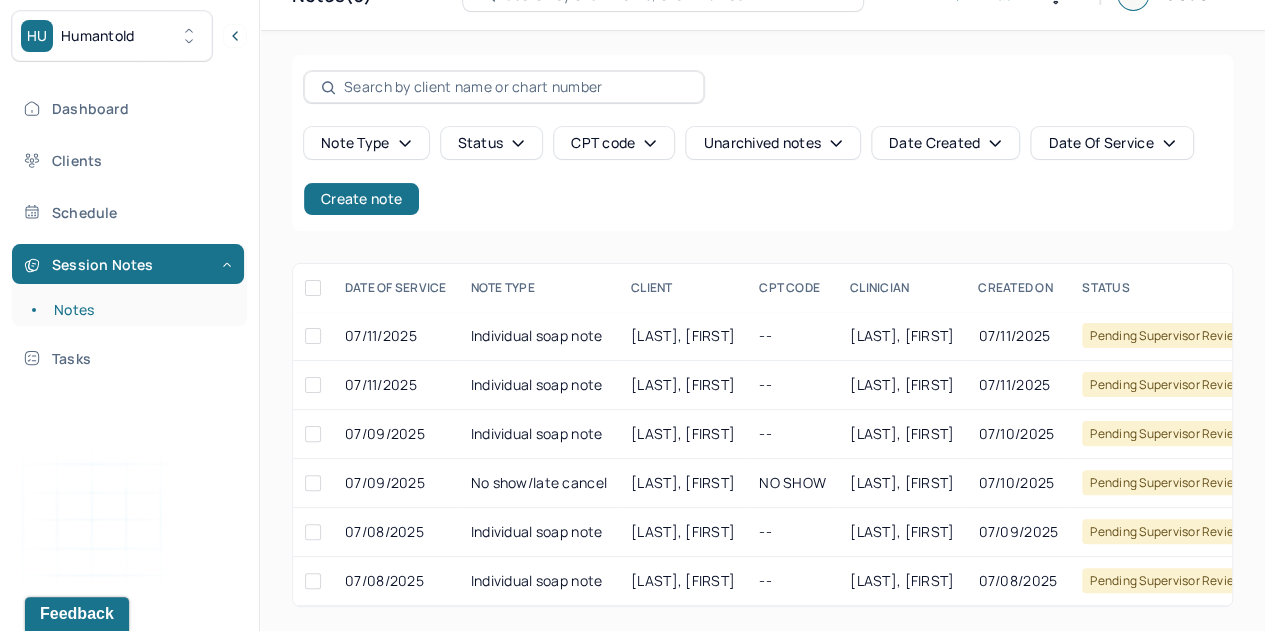 click on "Notes" at bounding box center (139, 310) 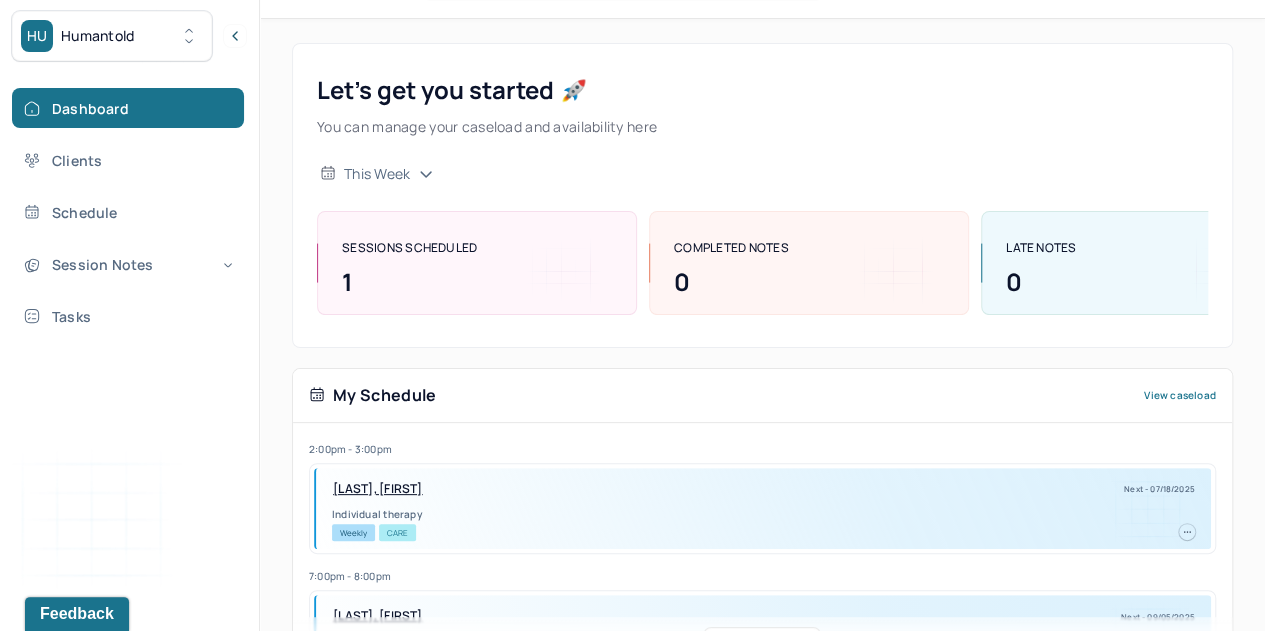 scroll, scrollTop: 469, scrollLeft: 0, axis: vertical 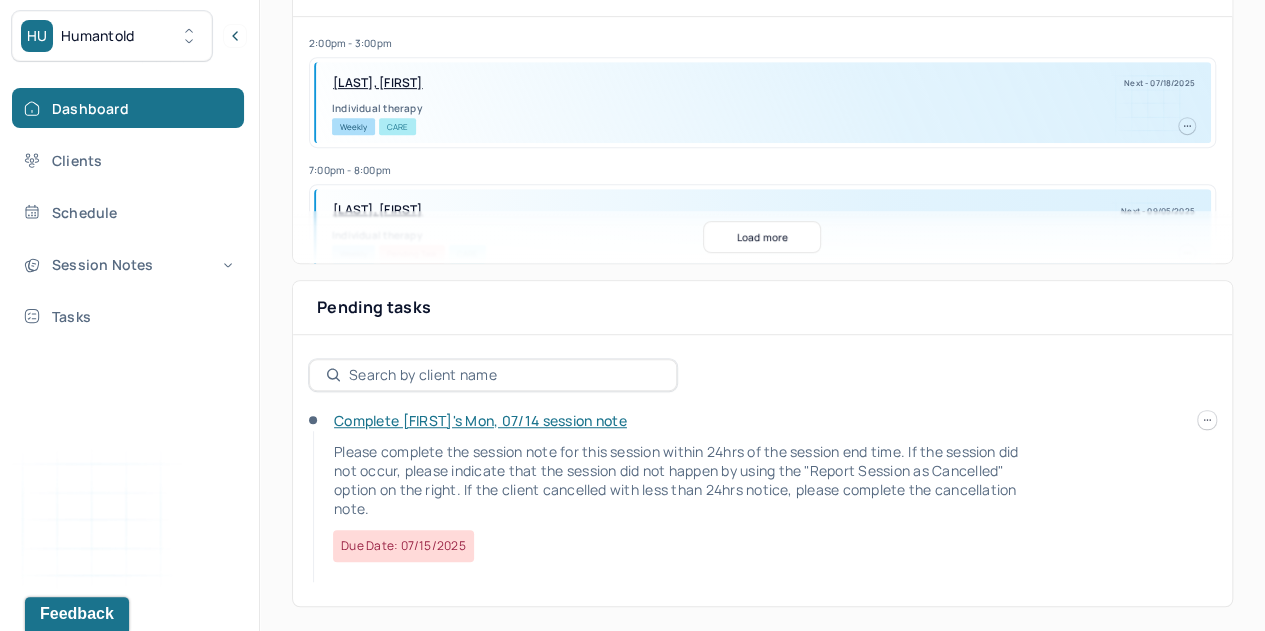 click on "Complete Veronica's Mon, 07/14 session note" at bounding box center (480, 420) 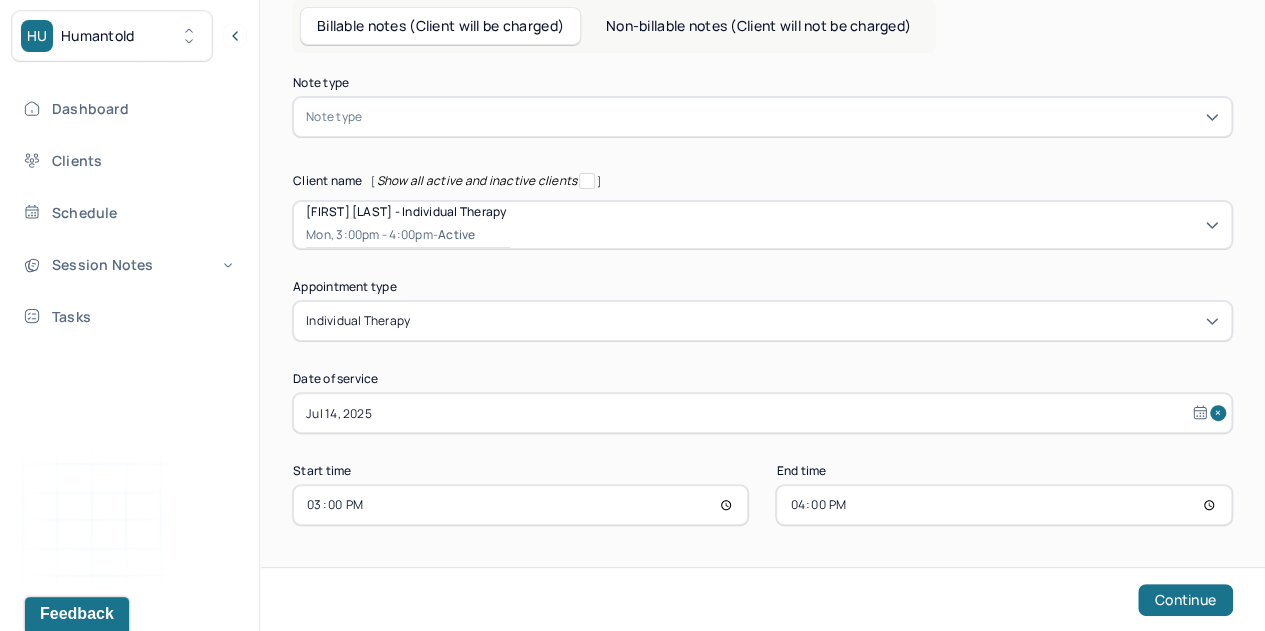 scroll, scrollTop: 96, scrollLeft: 0, axis: vertical 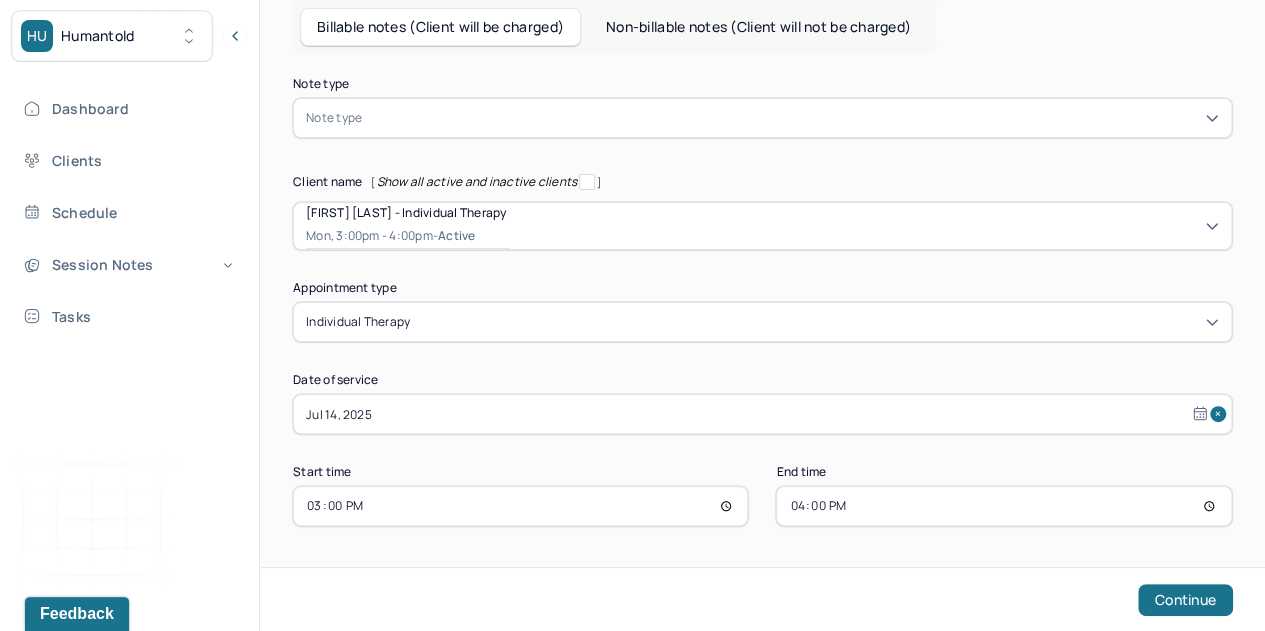select on "6" 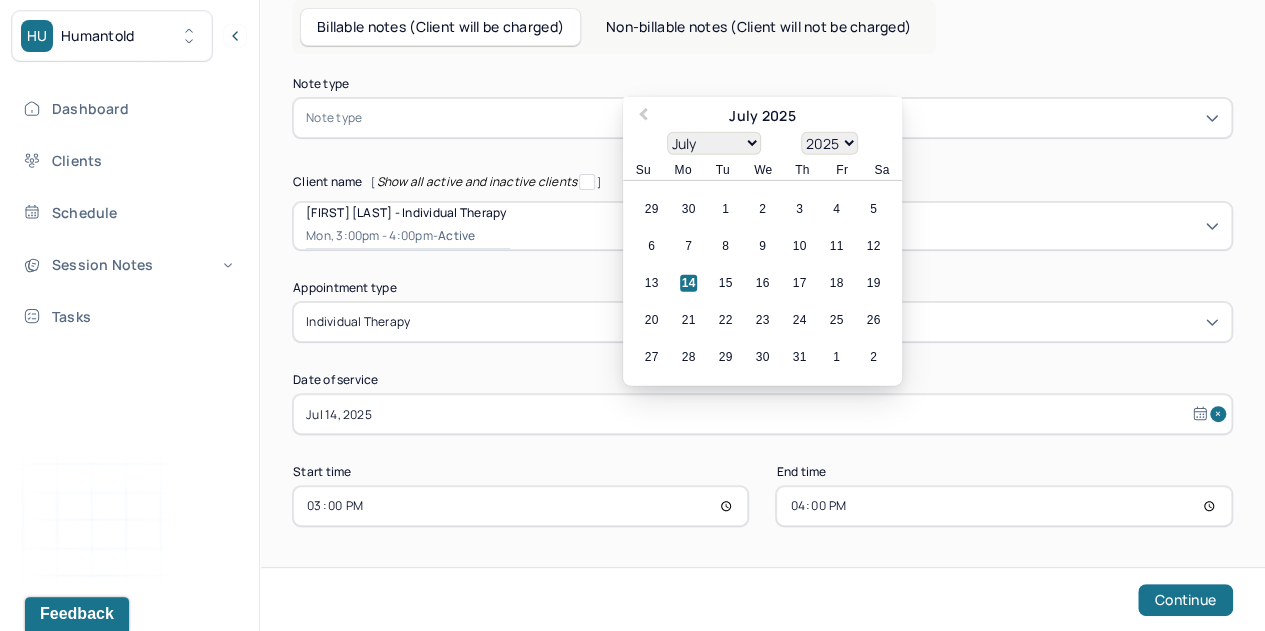 click on "Jul 14, 2025" at bounding box center (762, 414) 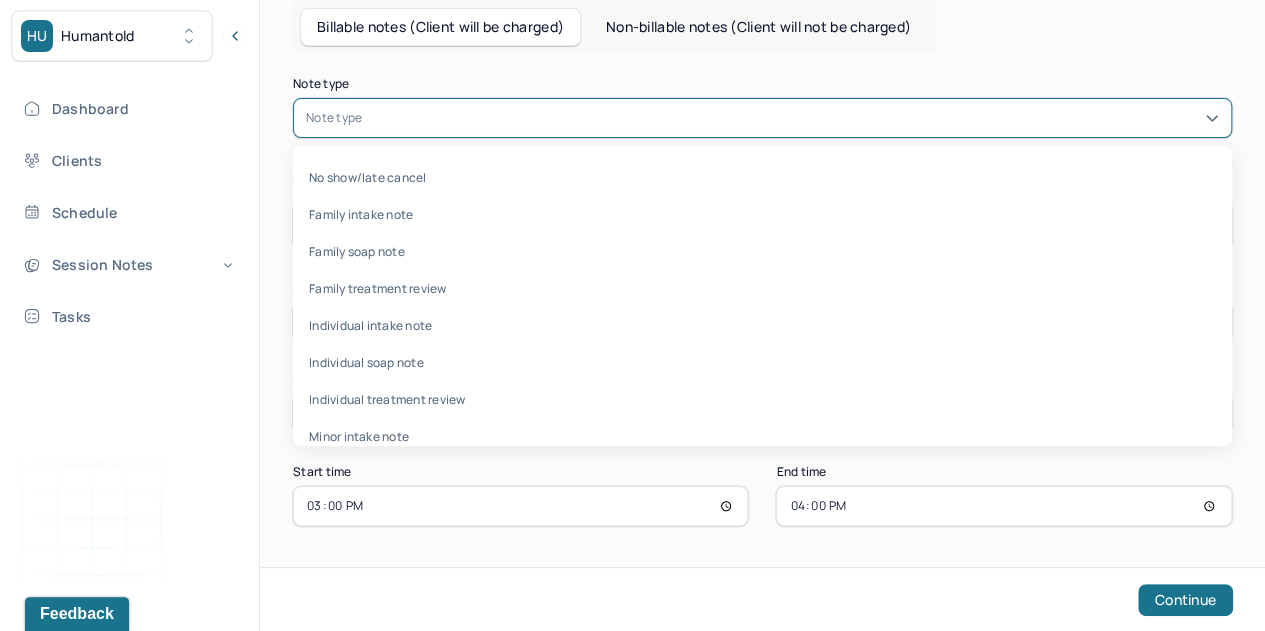 click at bounding box center (792, 118) 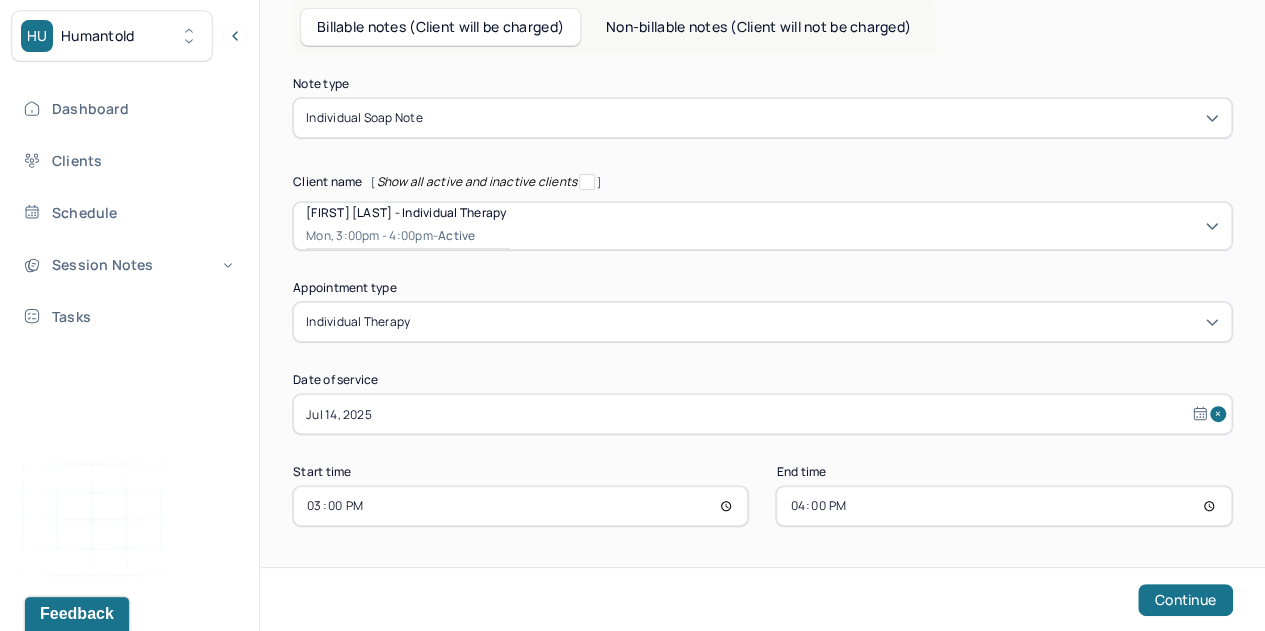 click on "Continue" at bounding box center [1185, 600] 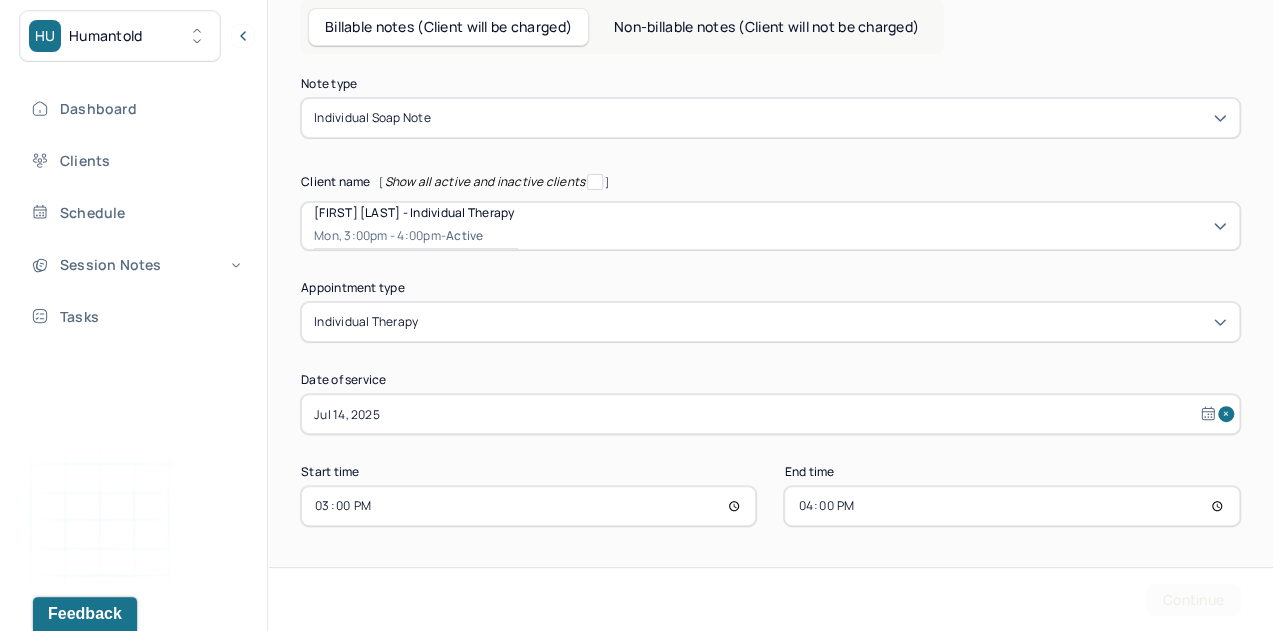 scroll, scrollTop: 0, scrollLeft: 0, axis: both 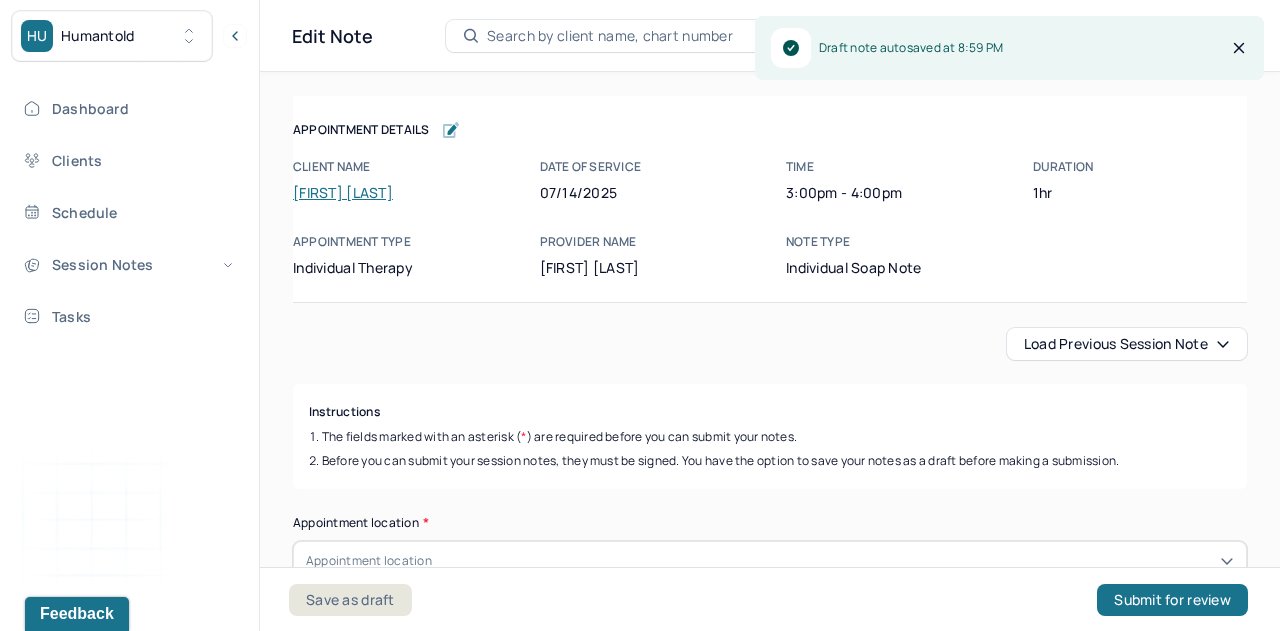 click on "Submit for review" at bounding box center (1172, 600) 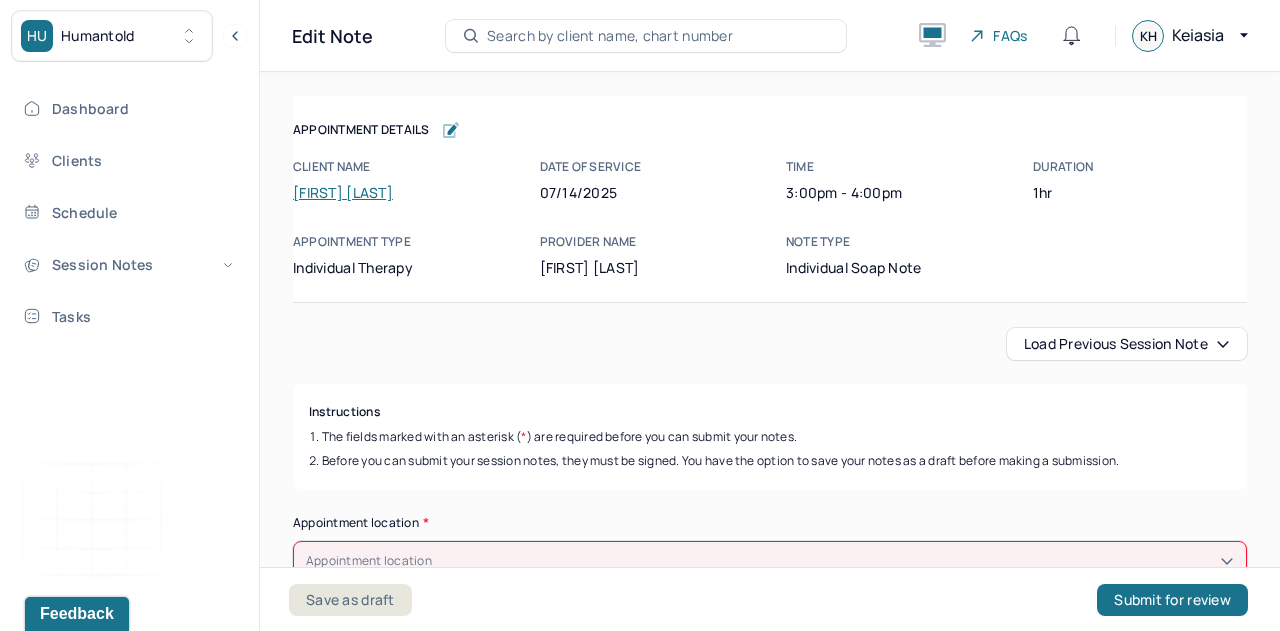 click on "Load previous session note" at bounding box center [1127, 344] 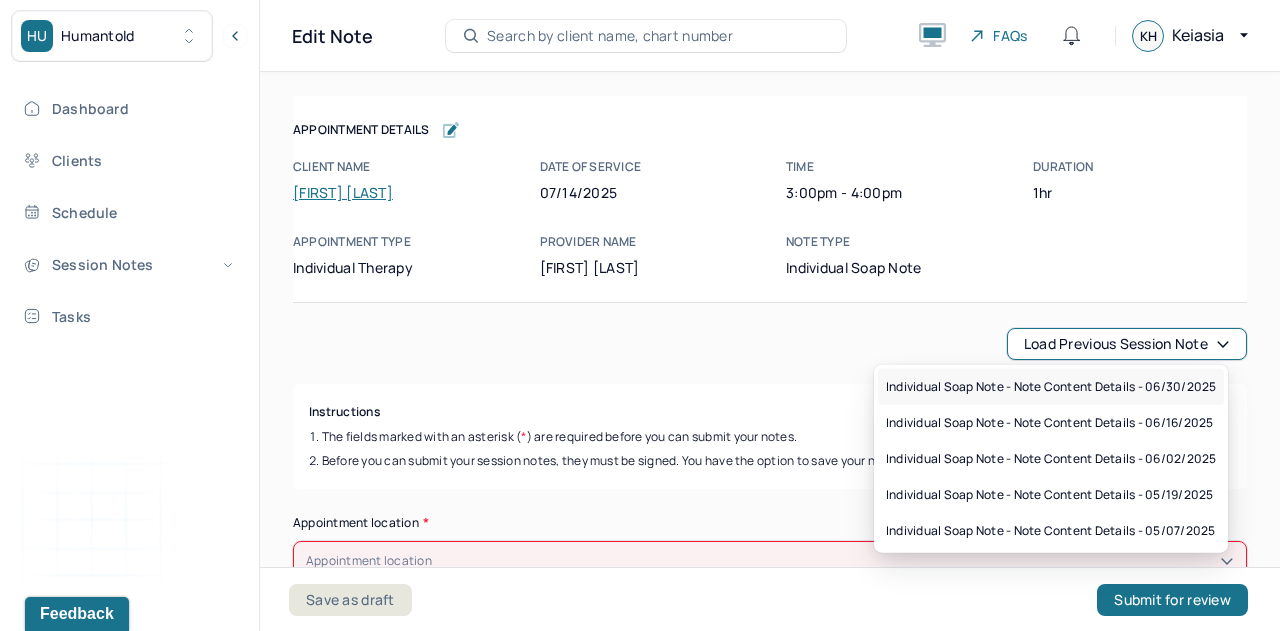 click on "Individual soap note   - Note content Details -   06/30/2025" at bounding box center (1051, 387) 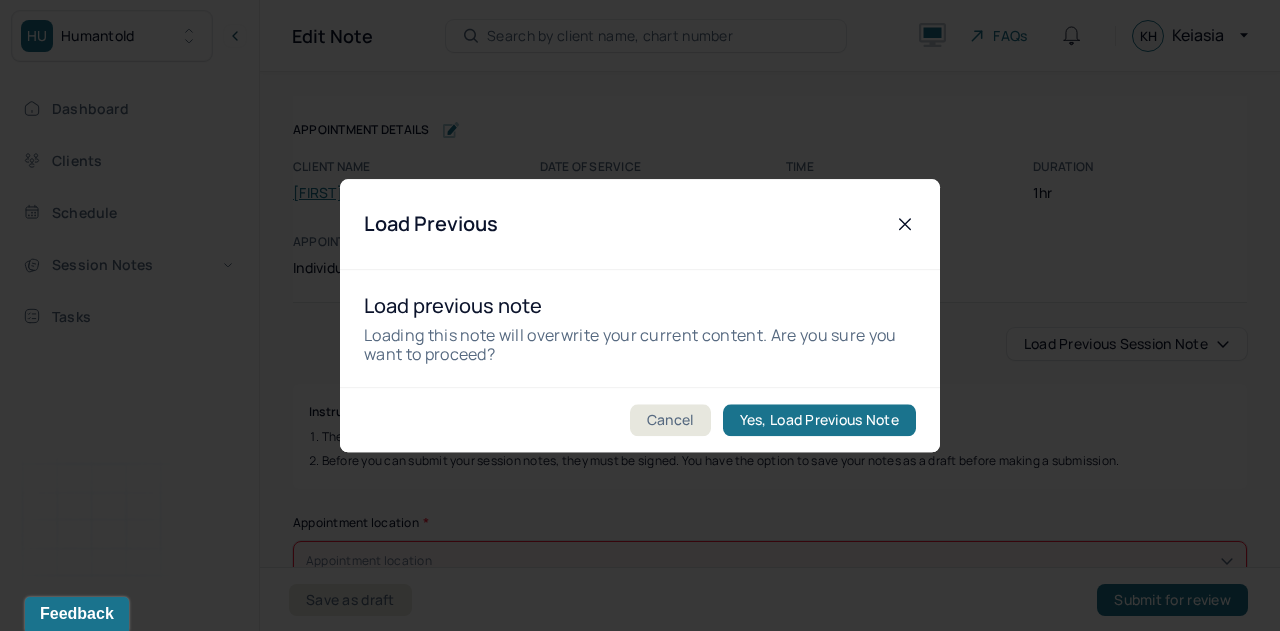 click on "Yes, Load Previous Note" at bounding box center [819, 420] 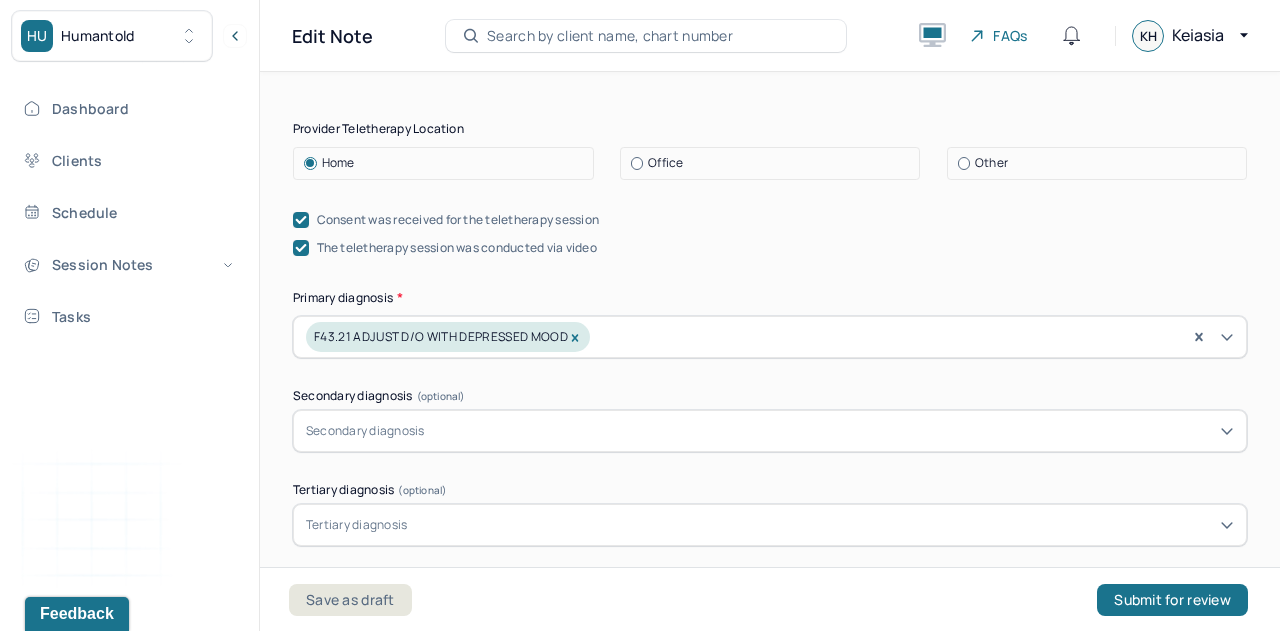 scroll, scrollTop: 583, scrollLeft: 0, axis: vertical 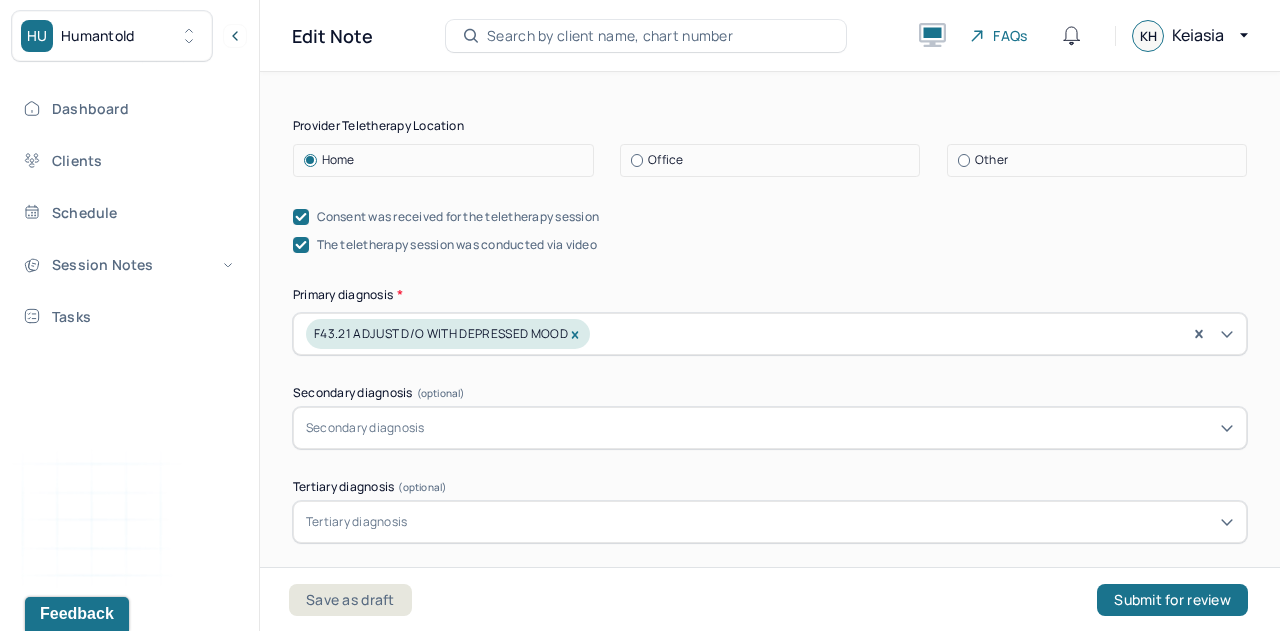 click on "Dashboard" at bounding box center (128, 108) 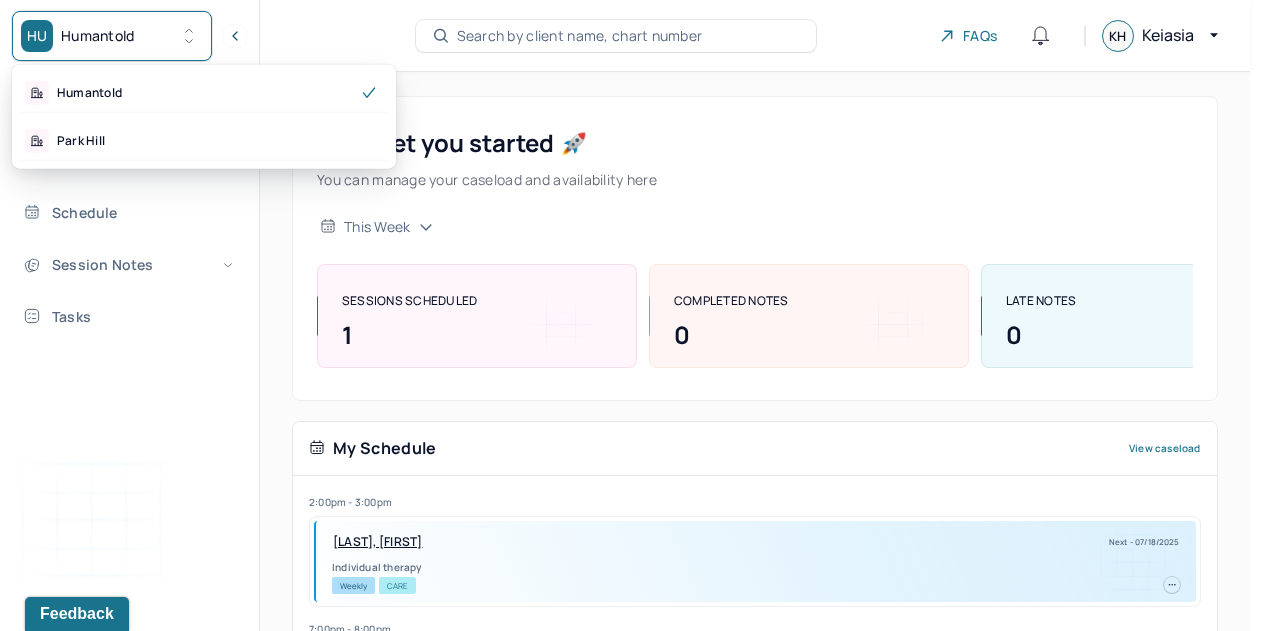 click on "HU Humantold" at bounding box center (112, 36) 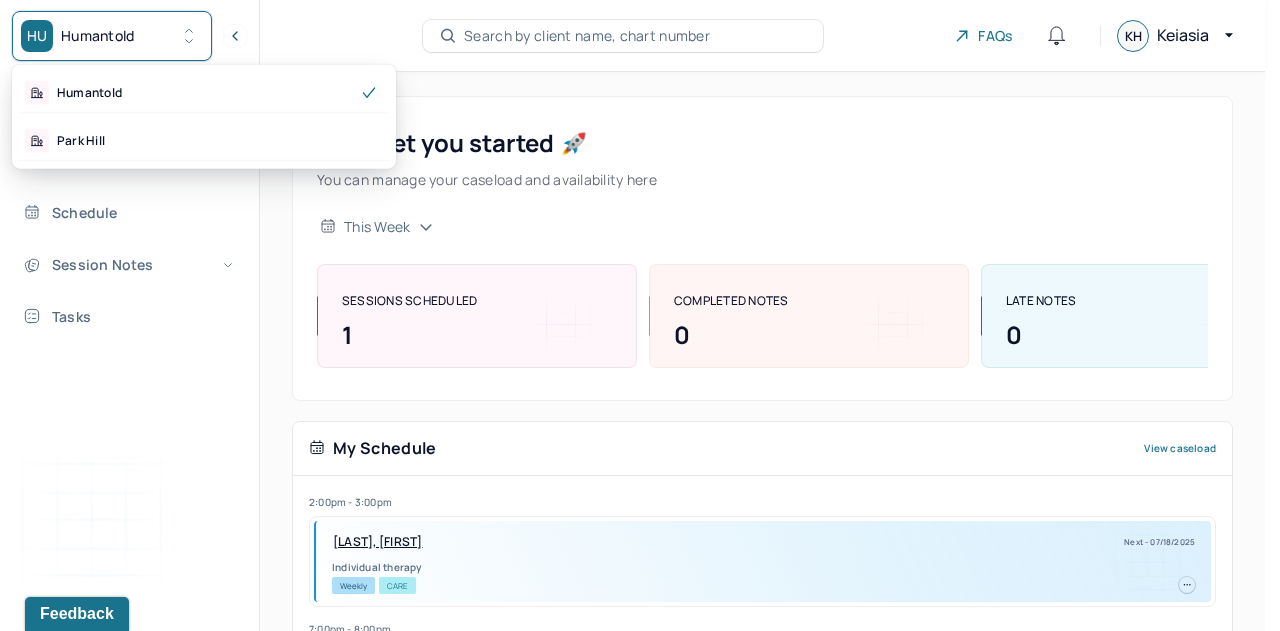 click on "Park Hill" at bounding box center (204, 141) 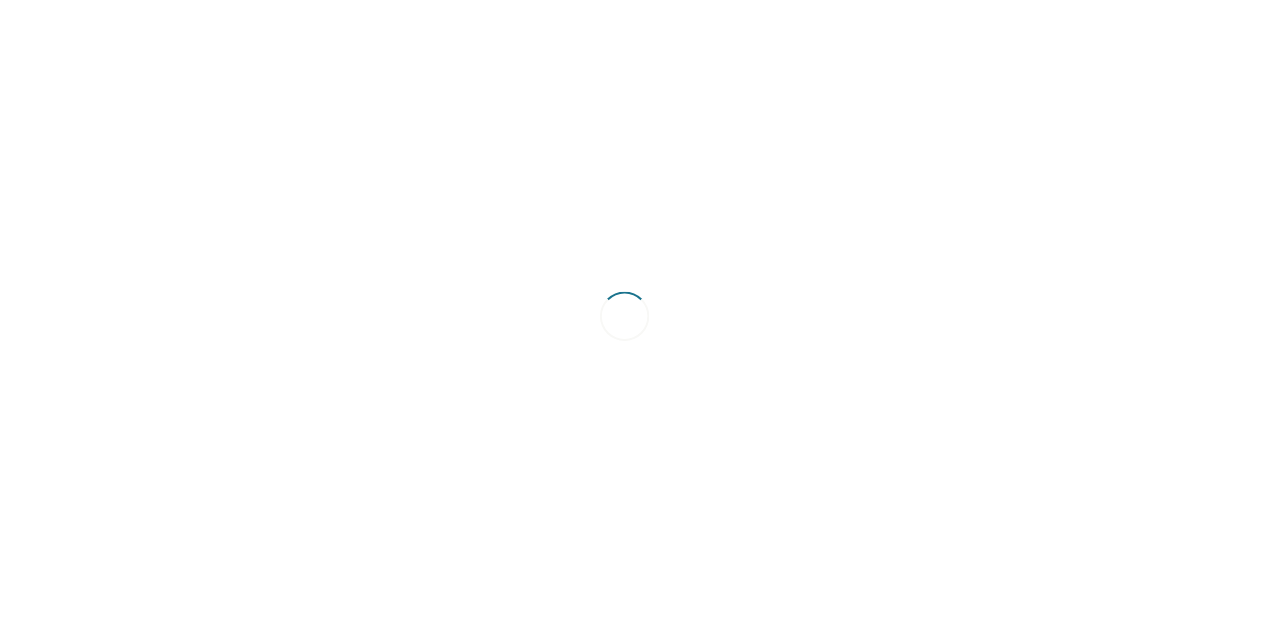 scroll, scrollTop: 0, scrollLeft: 0, axis: both 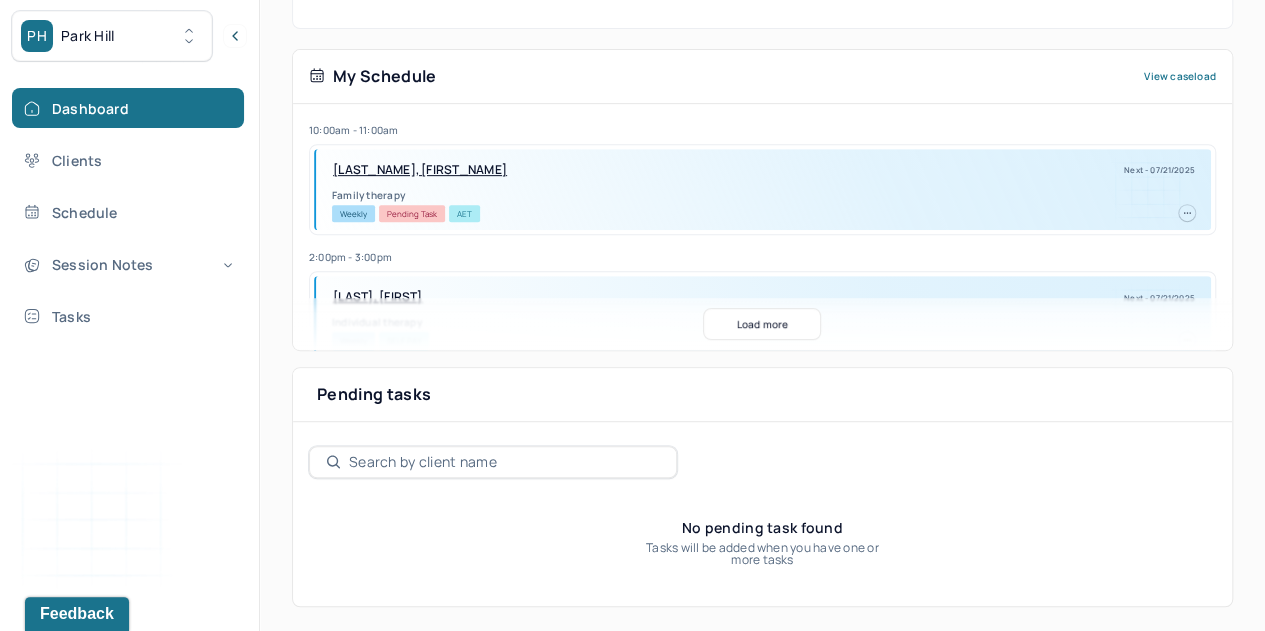 click on "Session Notes" at bounding box center [128, 264] 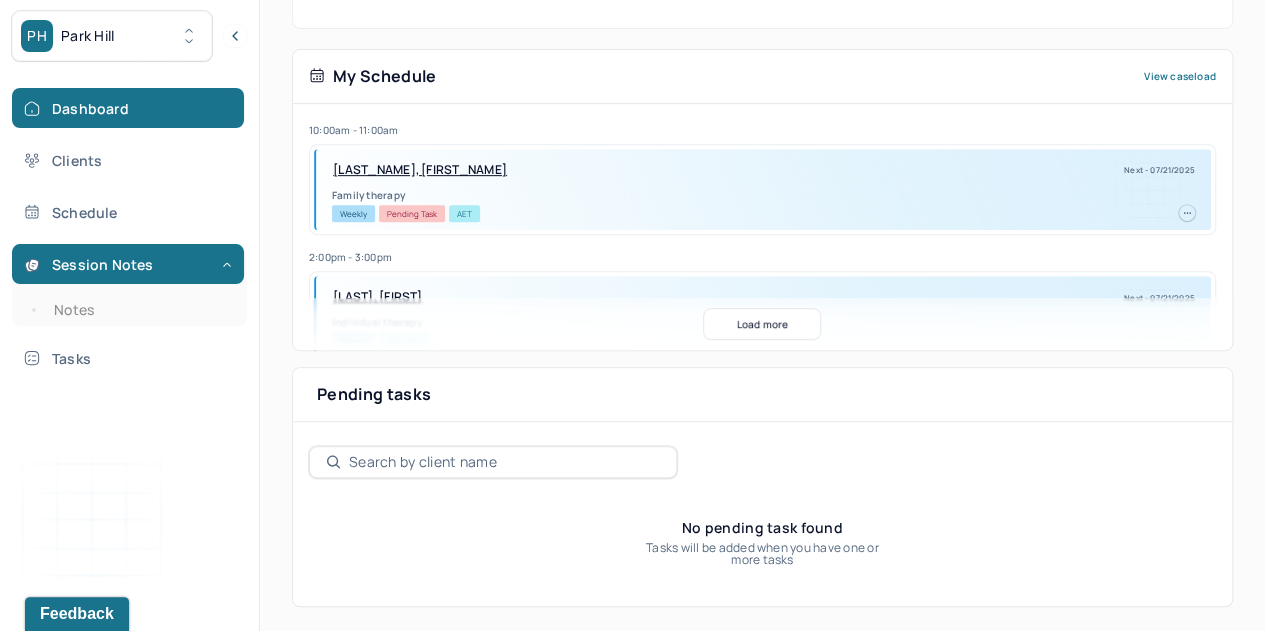 click on "Notes" at bounding box center [139, 310] 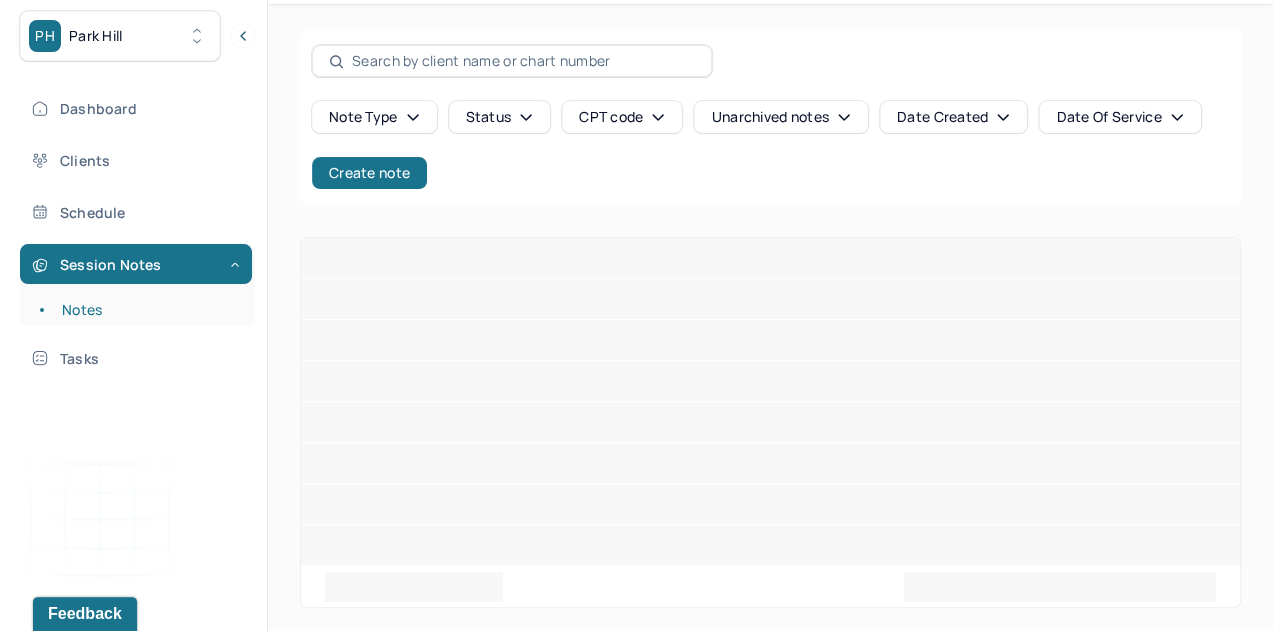 scroll, scrollTop: 0, scrollLeft: 0, axis: both 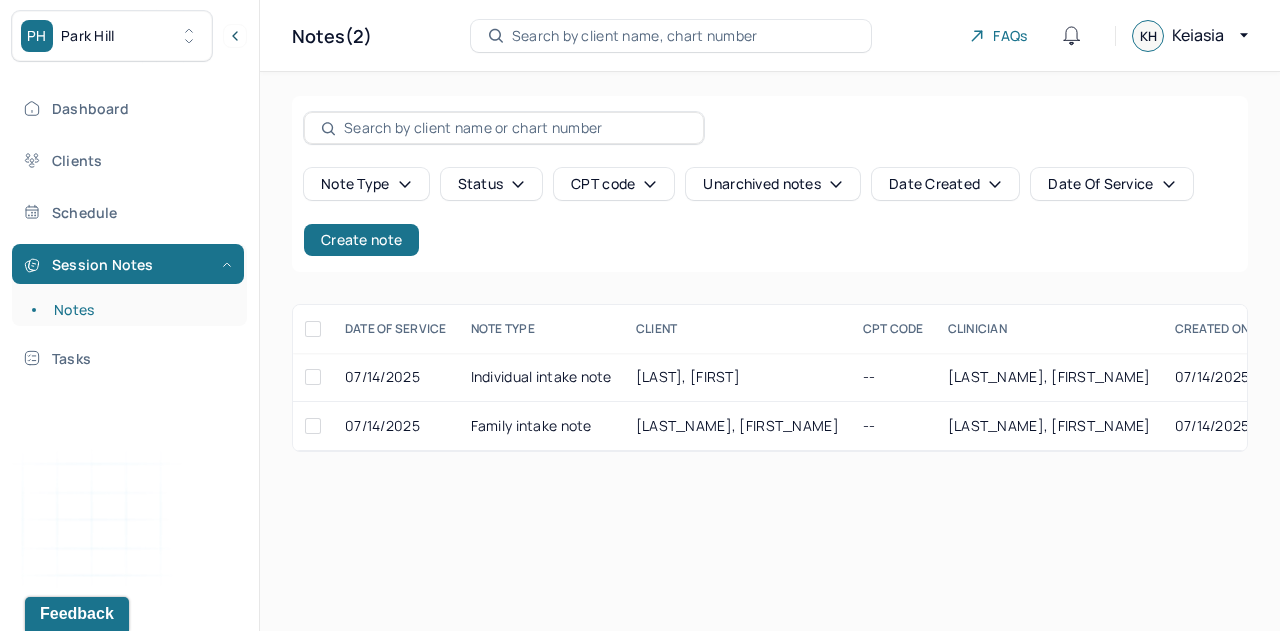 click on "[LAST_NAME], [FIRST_NAME]" at bounding box center [737, 426] 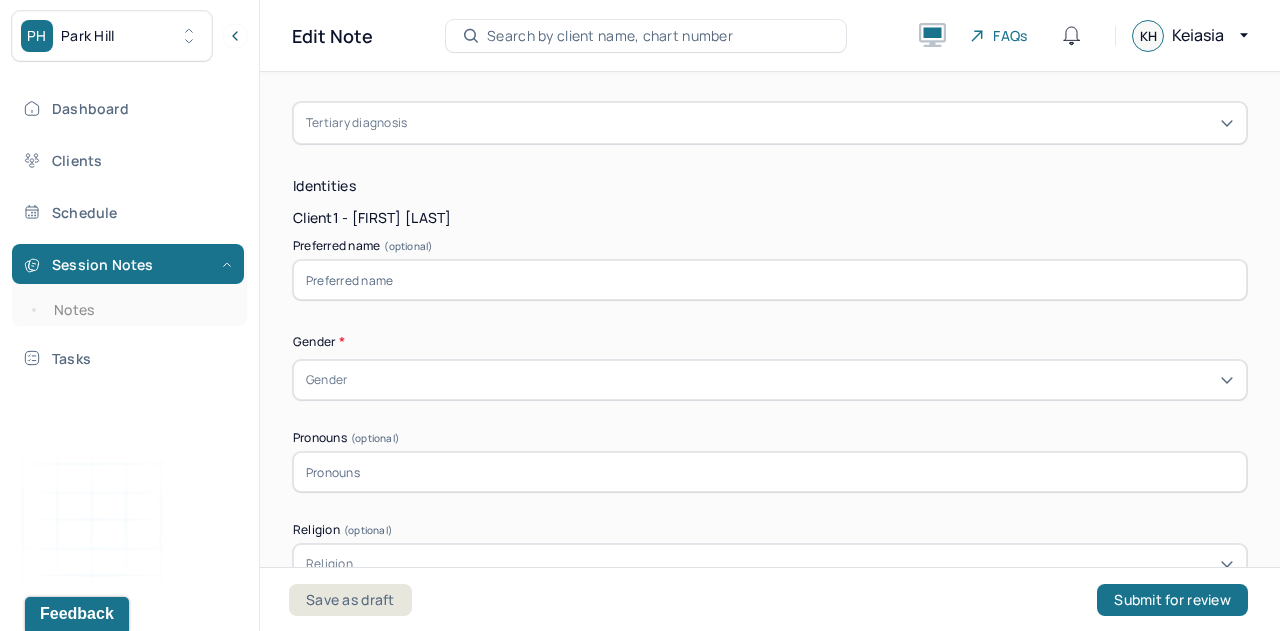 scroll, scrollTop: 1073, scrollLeft: 0, axis: vertical 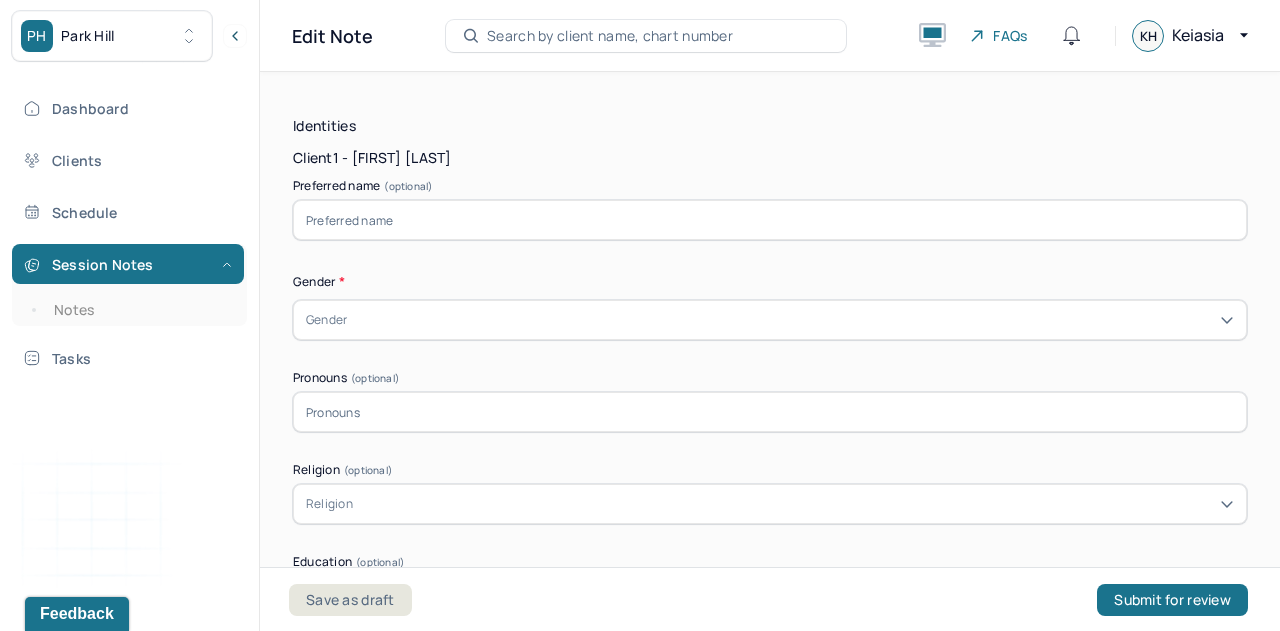 click on "Gender" at bounding box center [770, 320] 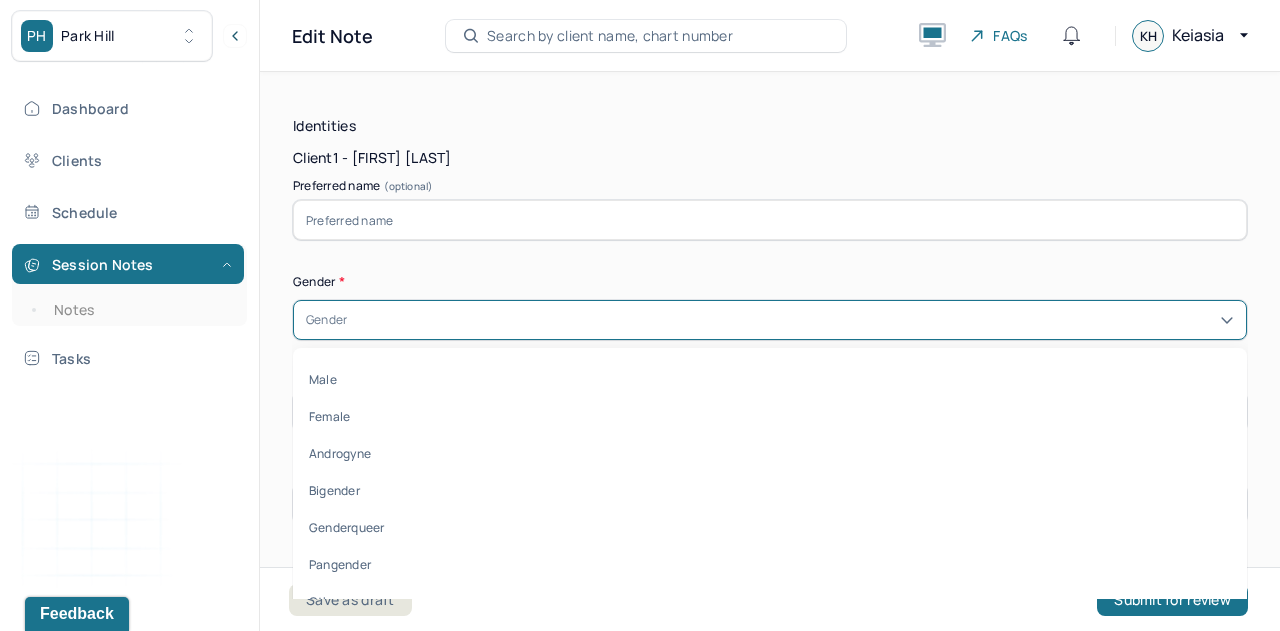 click on "Female" at bounding box center (770, 416) 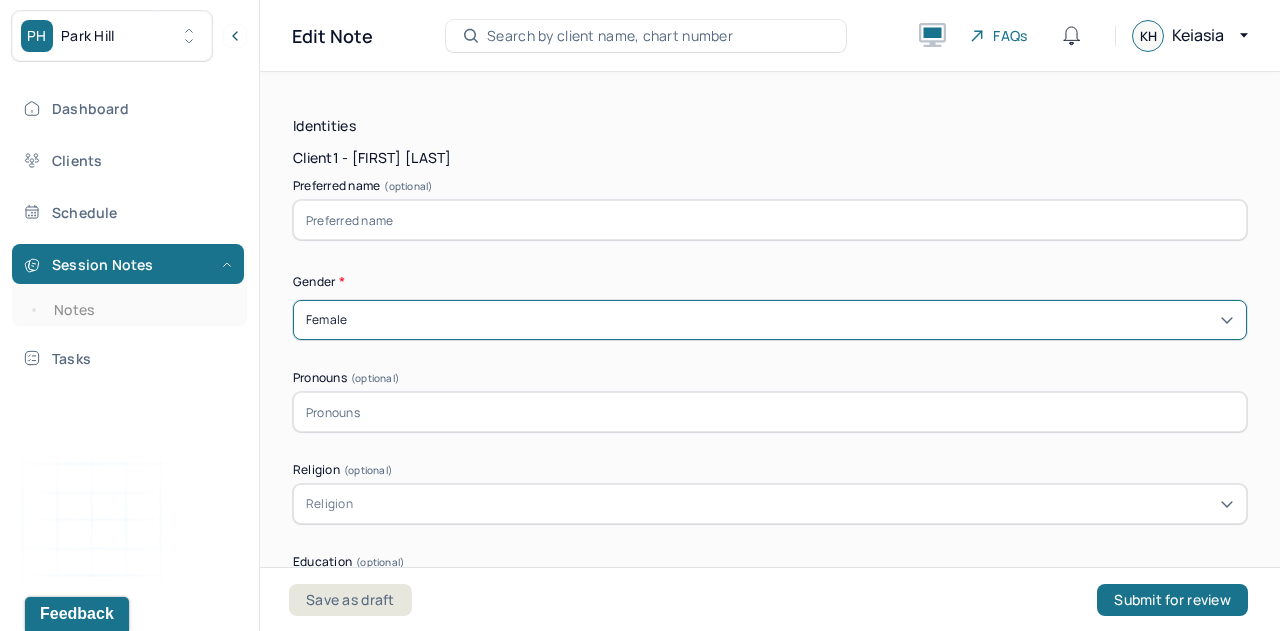 scroll, scrollTop: 1273, scrollLeft: 0, axis: vertical 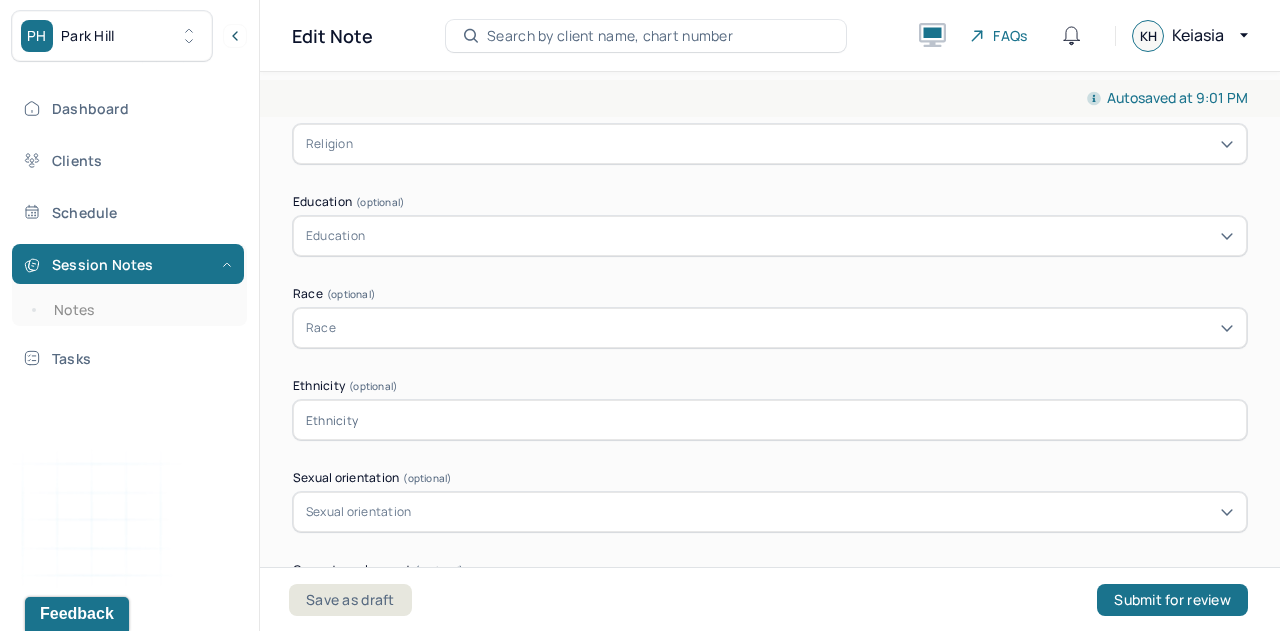 click on "Race" at bounding box center [770, 328] 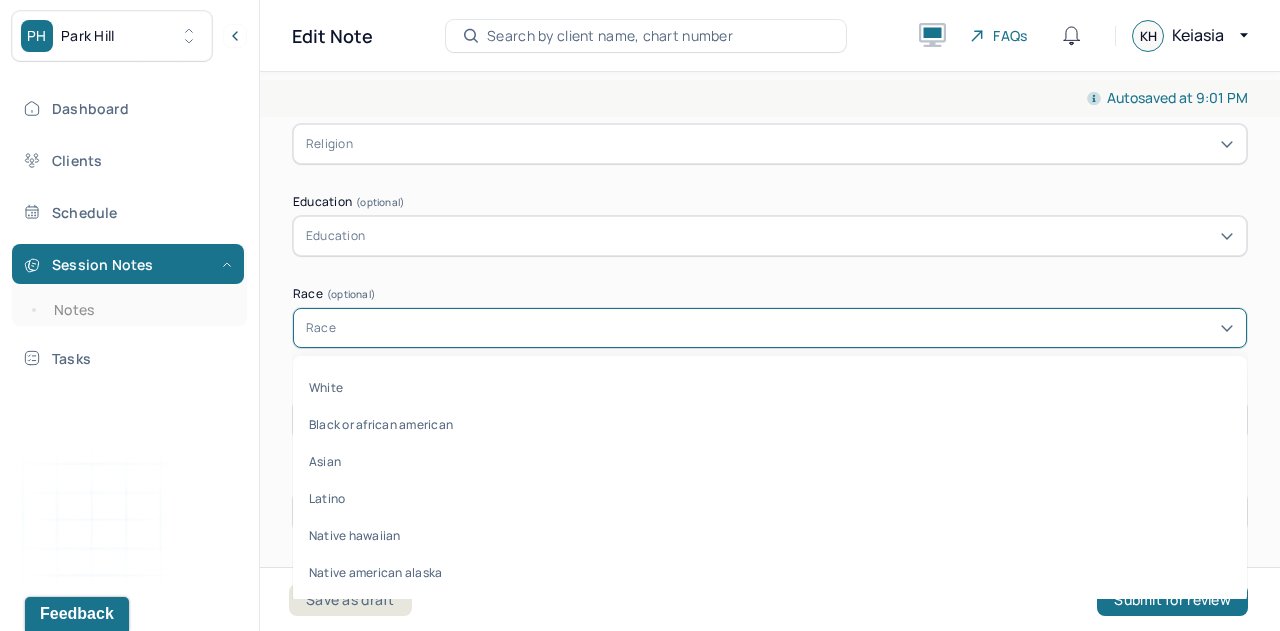 click on "Black or african american" at bounding box center [770, 424] 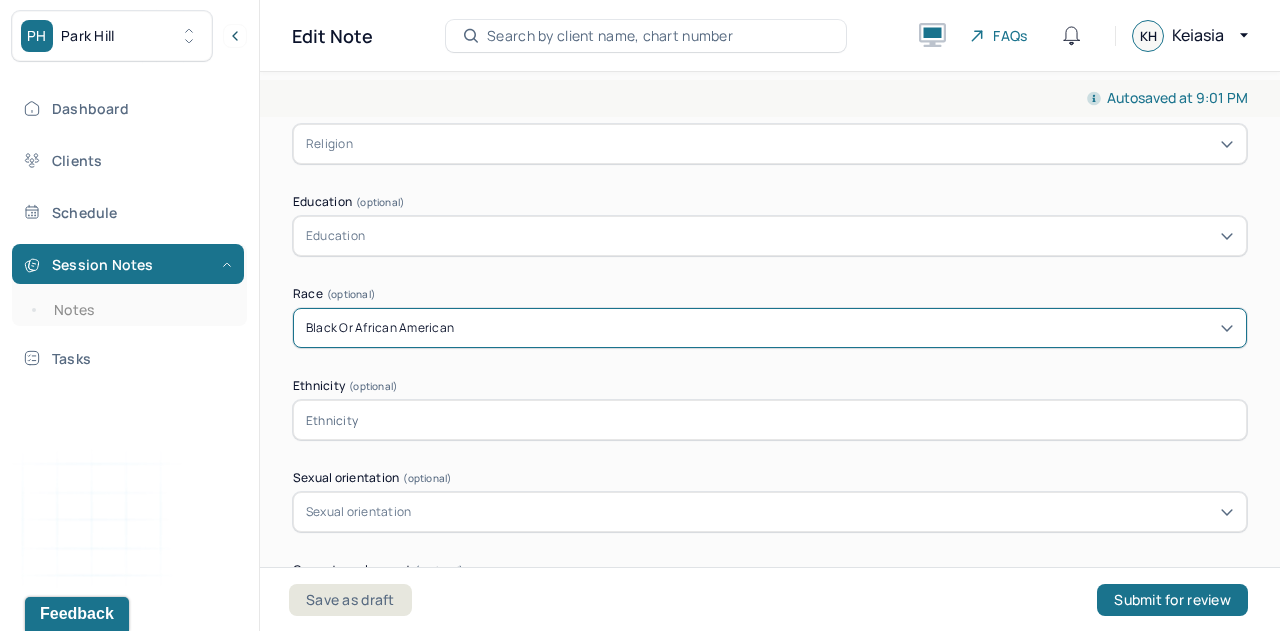 click at bounding box center (770, 420) 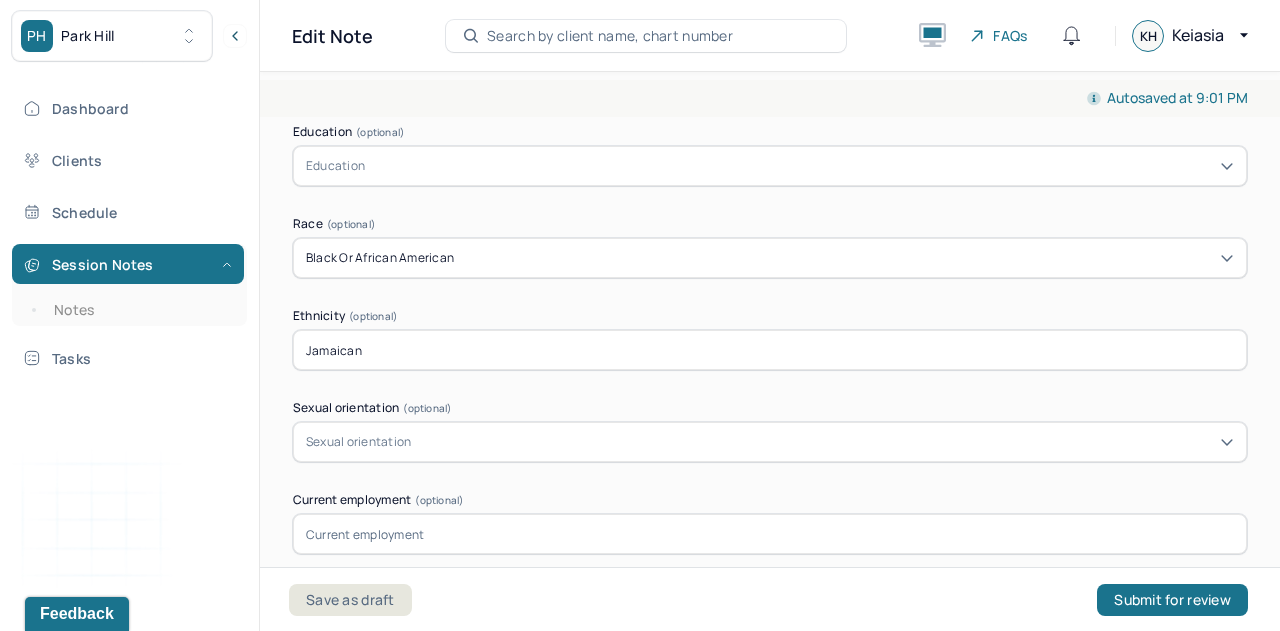 scroll, scrollTop: 1504, scrollLeft: 0, axis: vertical 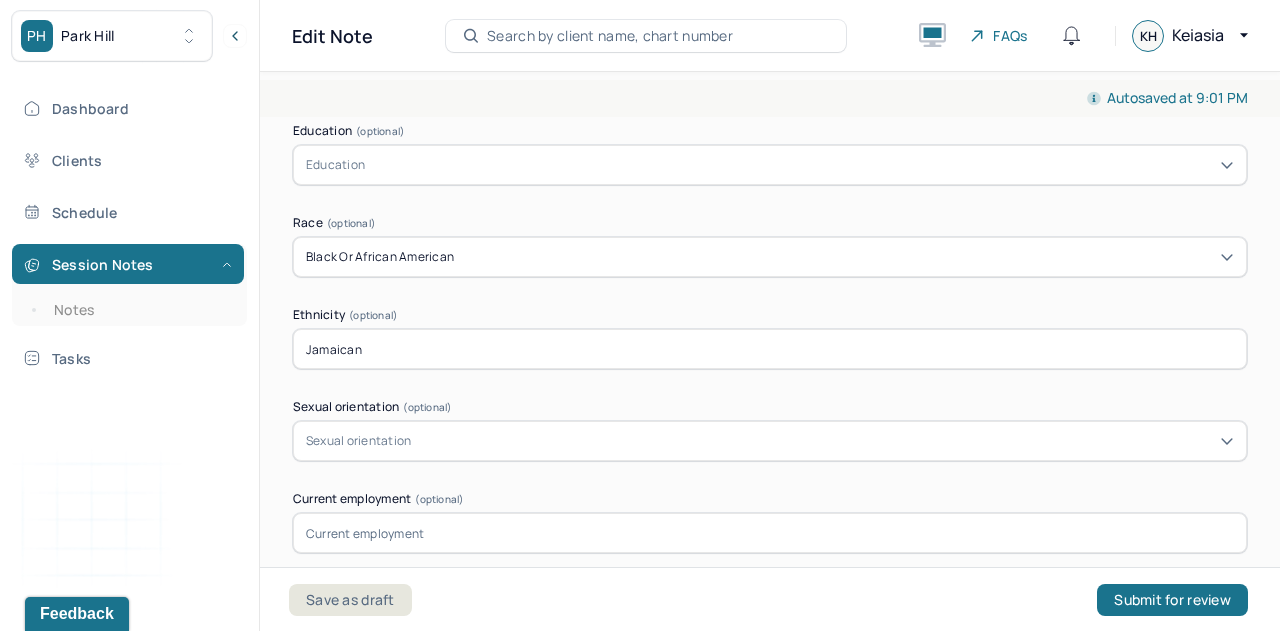 type on "Jamaican" 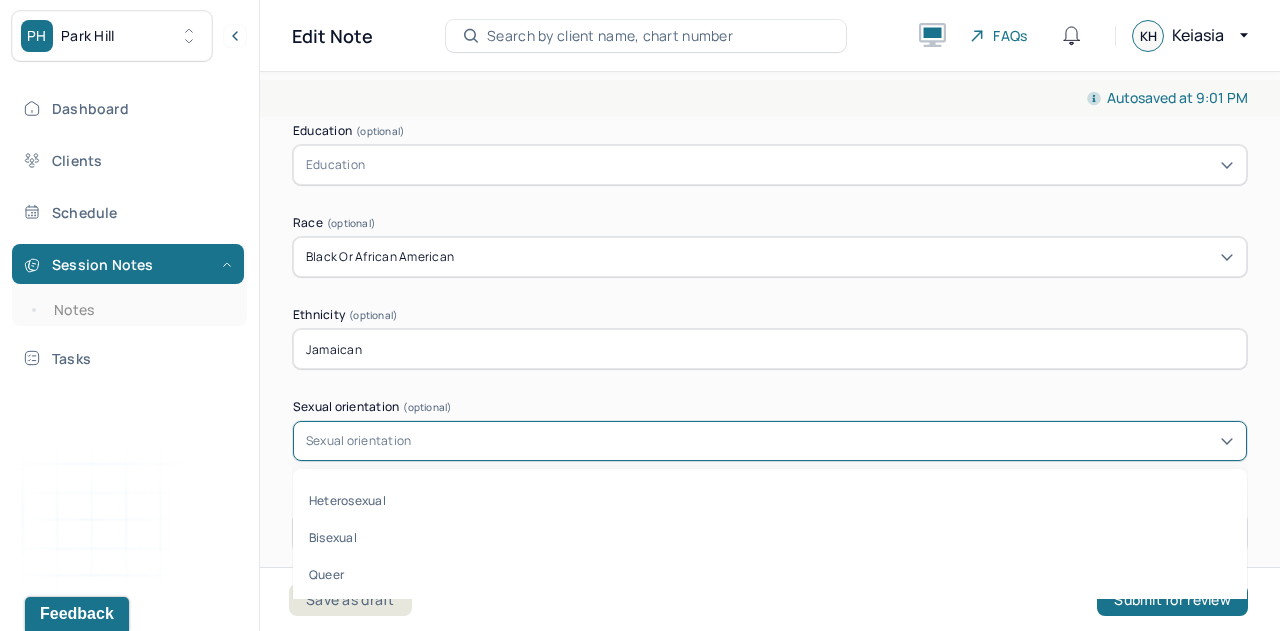 click on "Sexual orientation" at bounding box center [358, 441] 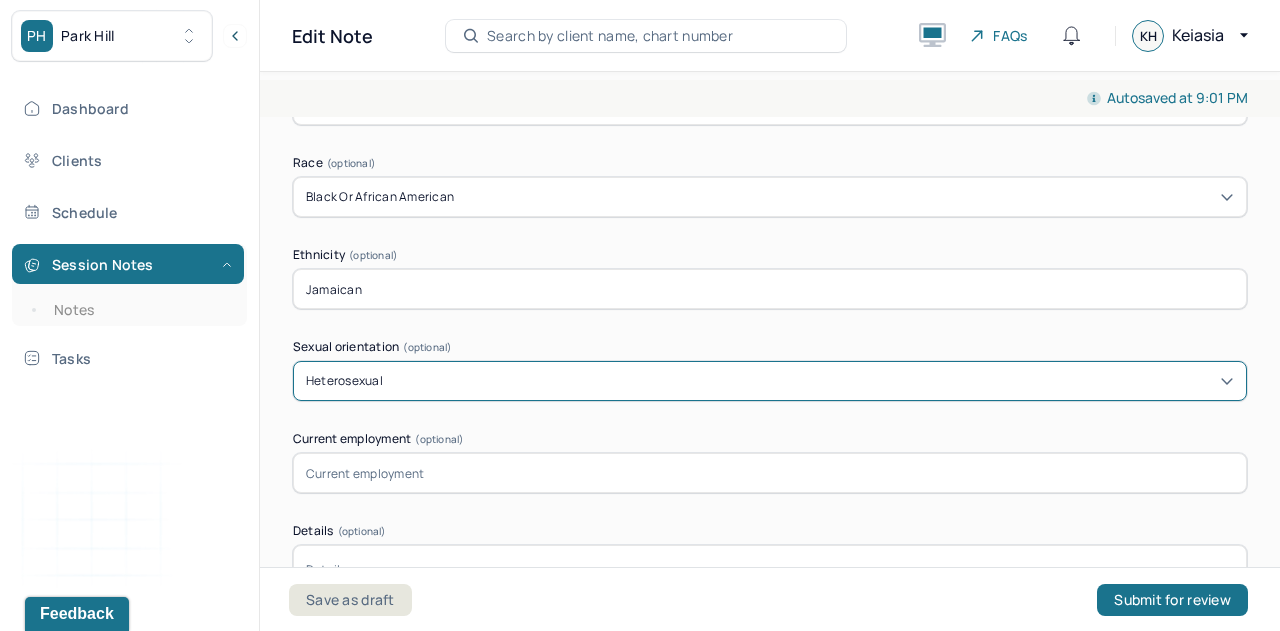 scroll, scrollTop: 1566, scrollLeft: 0, axis: vertical 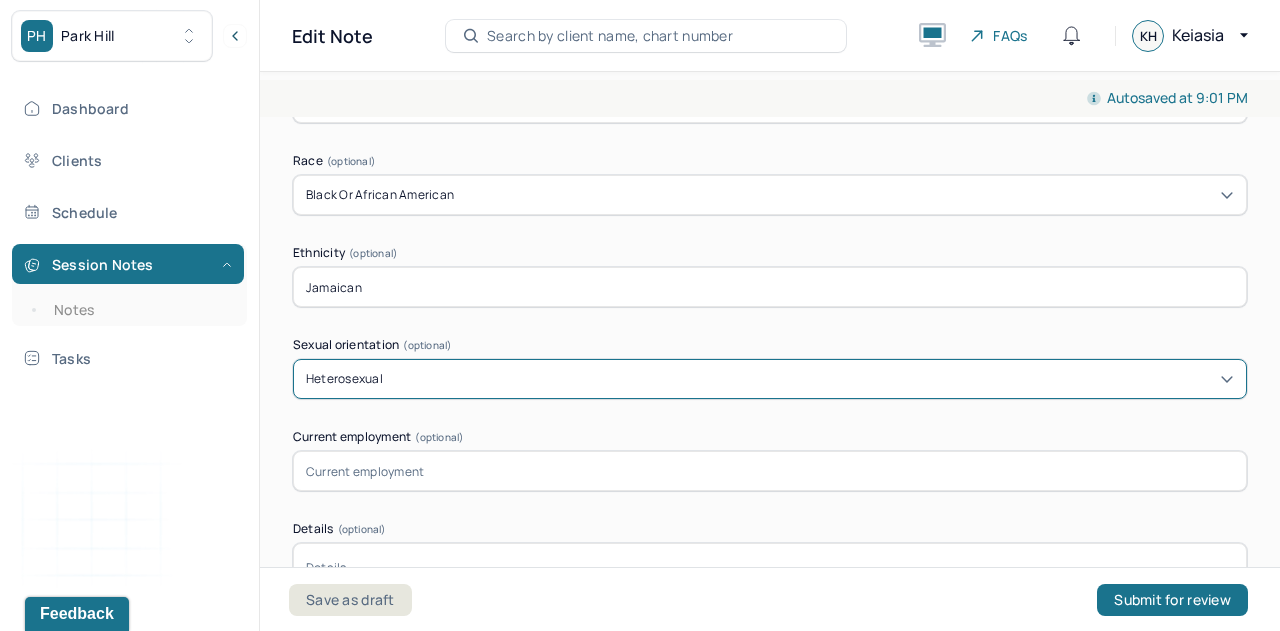 click at bounding box center [770, 471] 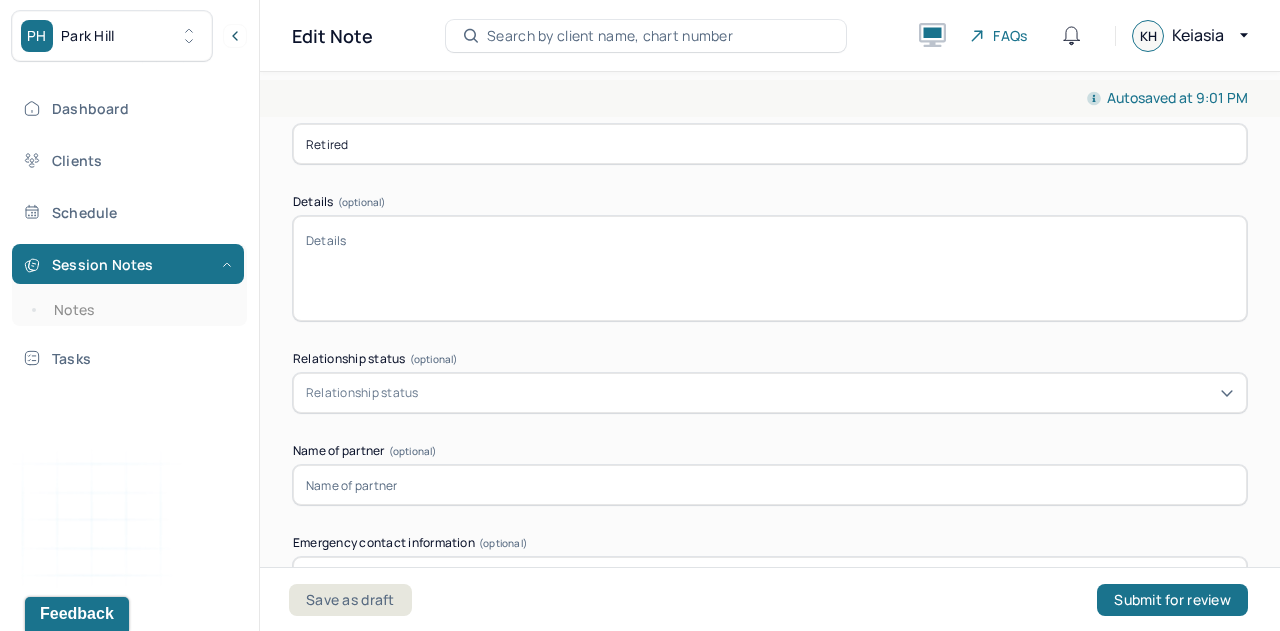 scroll, scrollTop: 1894, scrollLeft: 0, axis: vertical 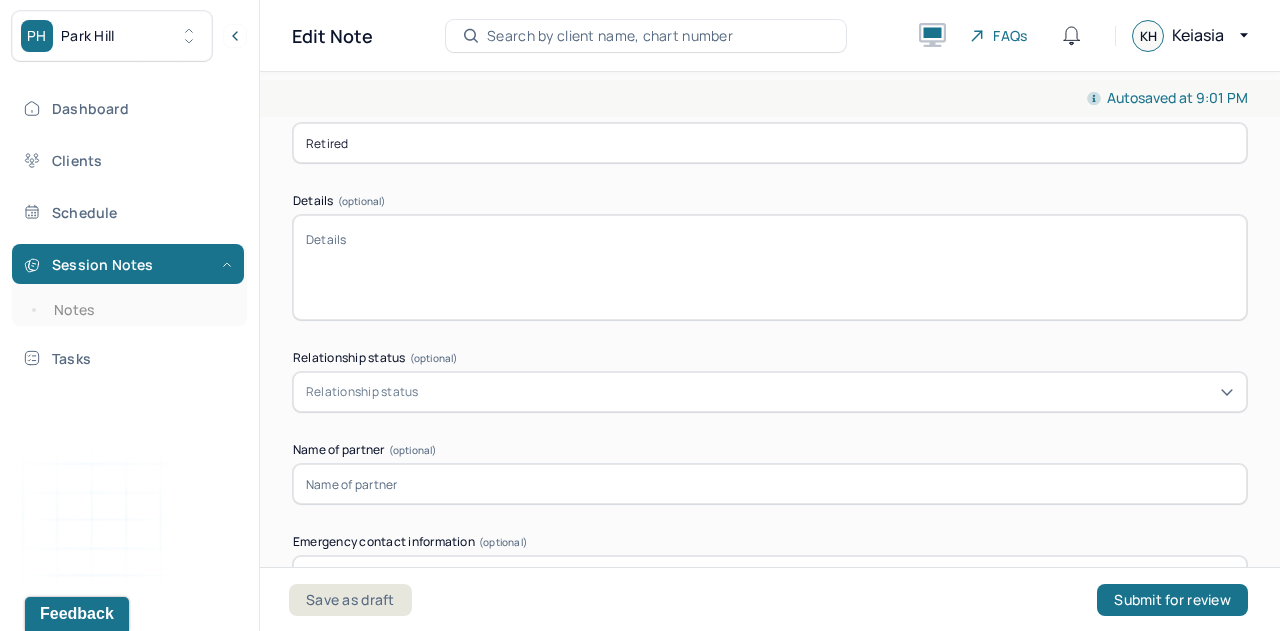type on "Retired" 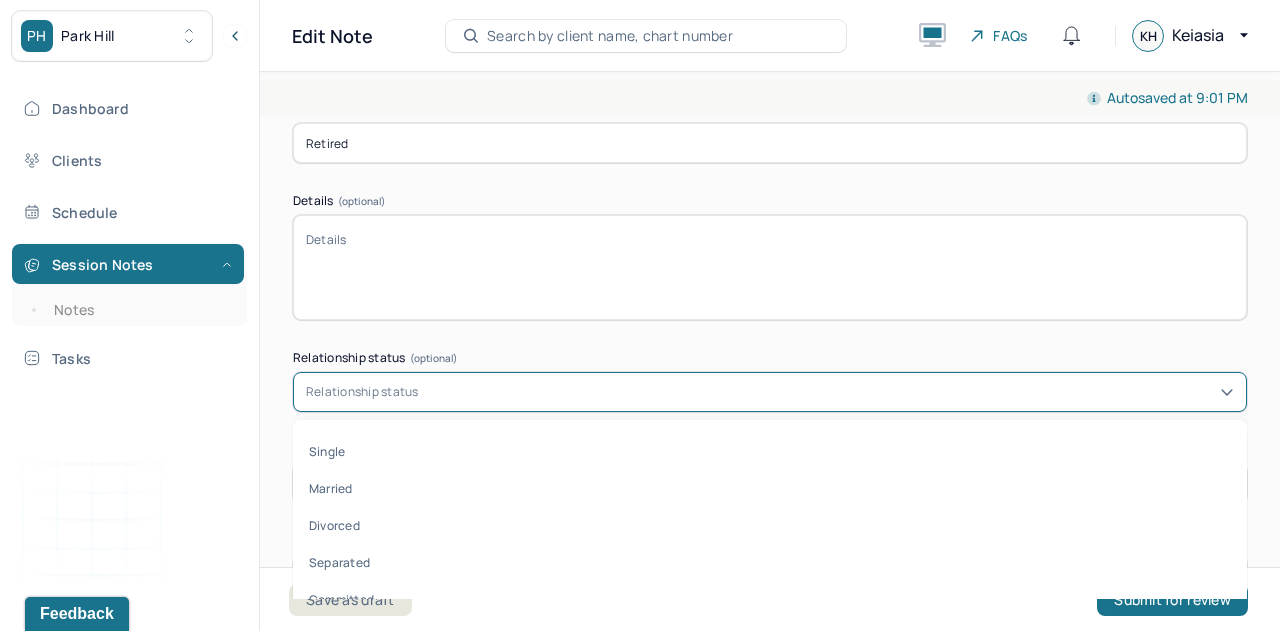 click on "Married" at bounding box center [770, 488] 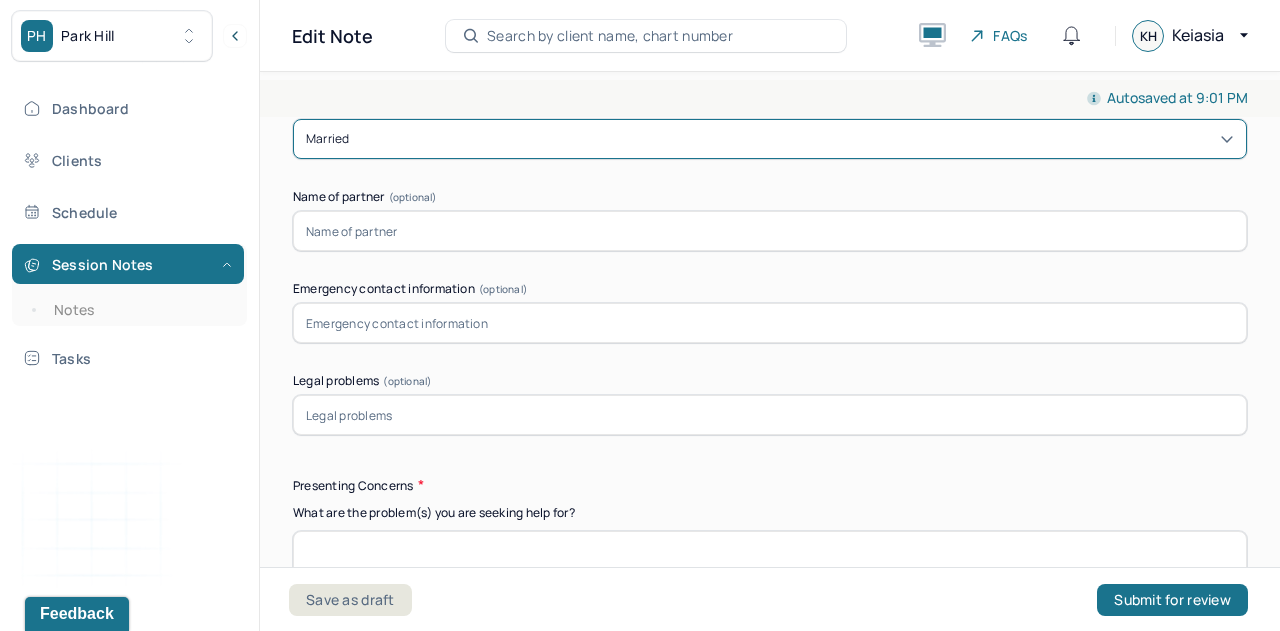 scroll, scrollTop: 2149, scrollLeft: 0, axis: vertical 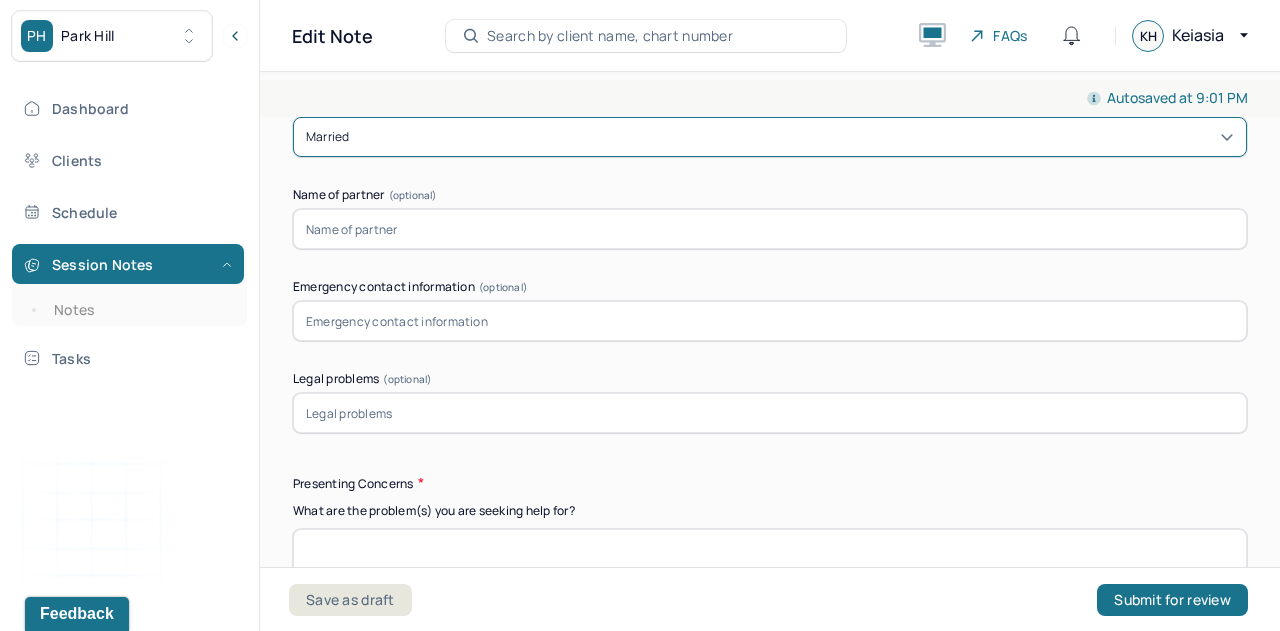 click at bounding box center [770, 413] 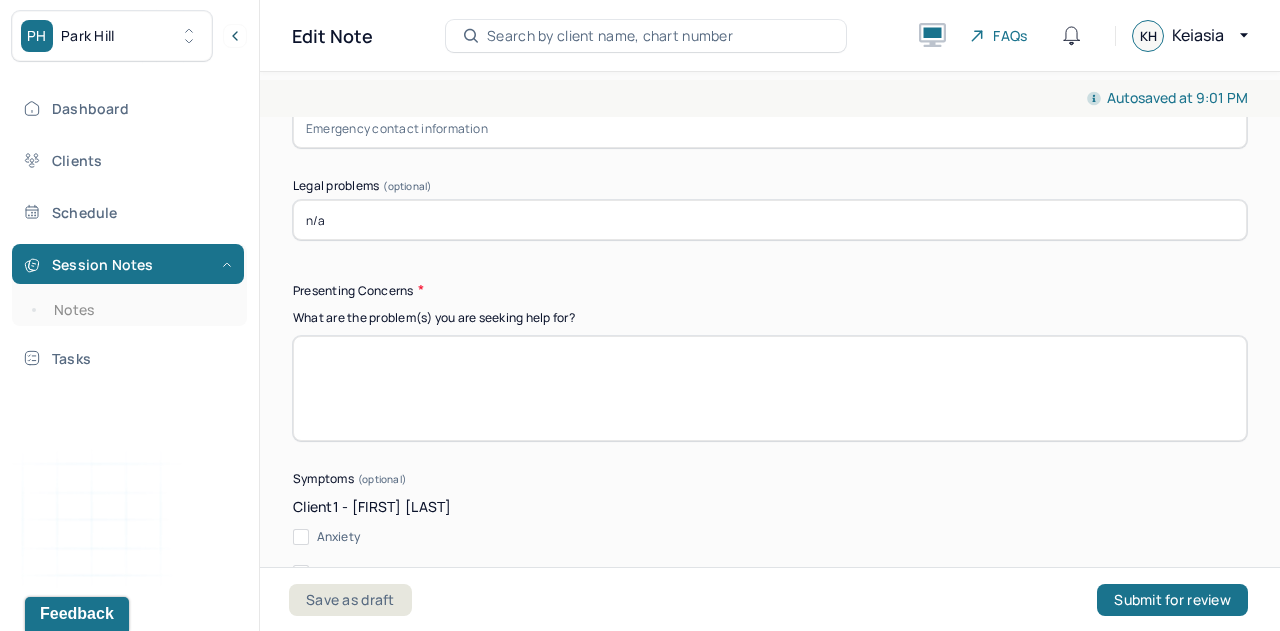 scroll, scrollTop: 2343, scrollLeft: 0, axis: vertical 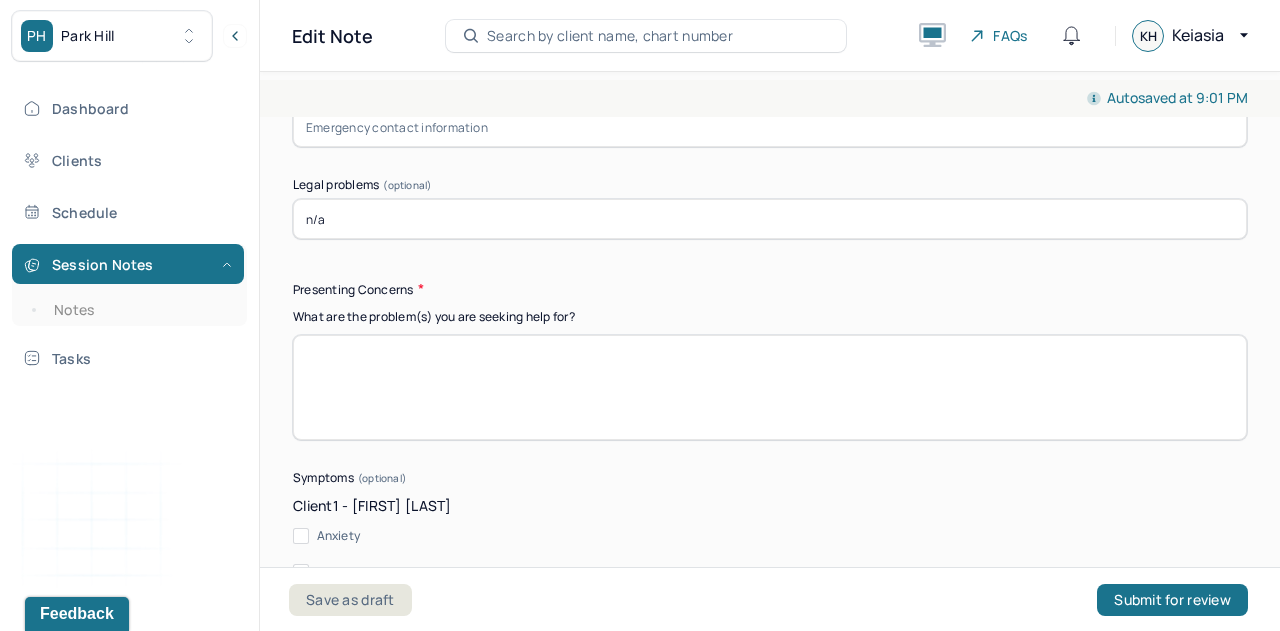type on "n/a" 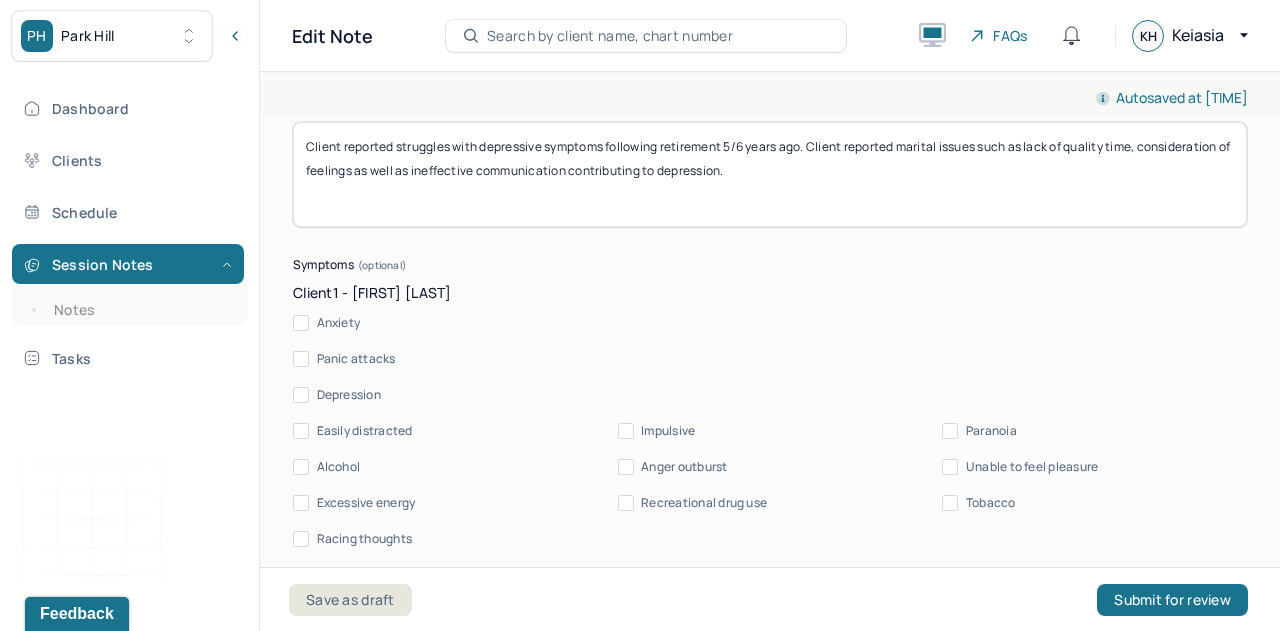 scroll, scrollTop: 2565, scrollLeft: 0, axis: vertical 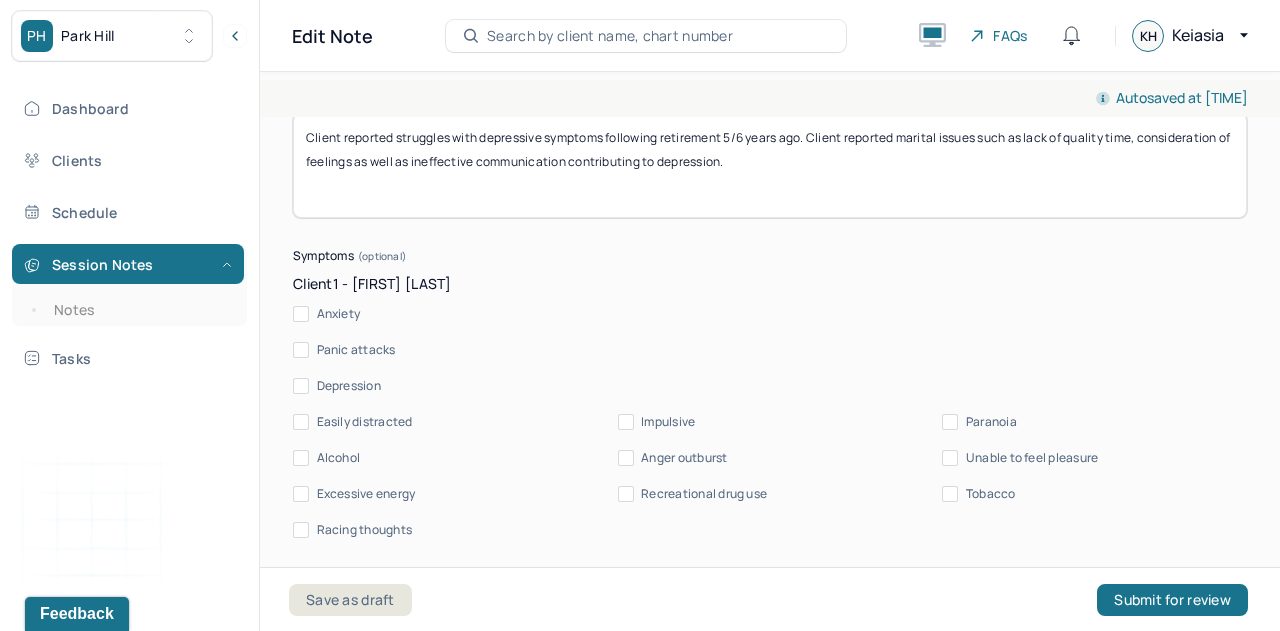 type on "Client reported struggles with depressive symptoms following retirement 5/6 years ago. Client reported marital issues such as lack of quality time, consideration of feelings as well as ineffective communication contributing to depression." 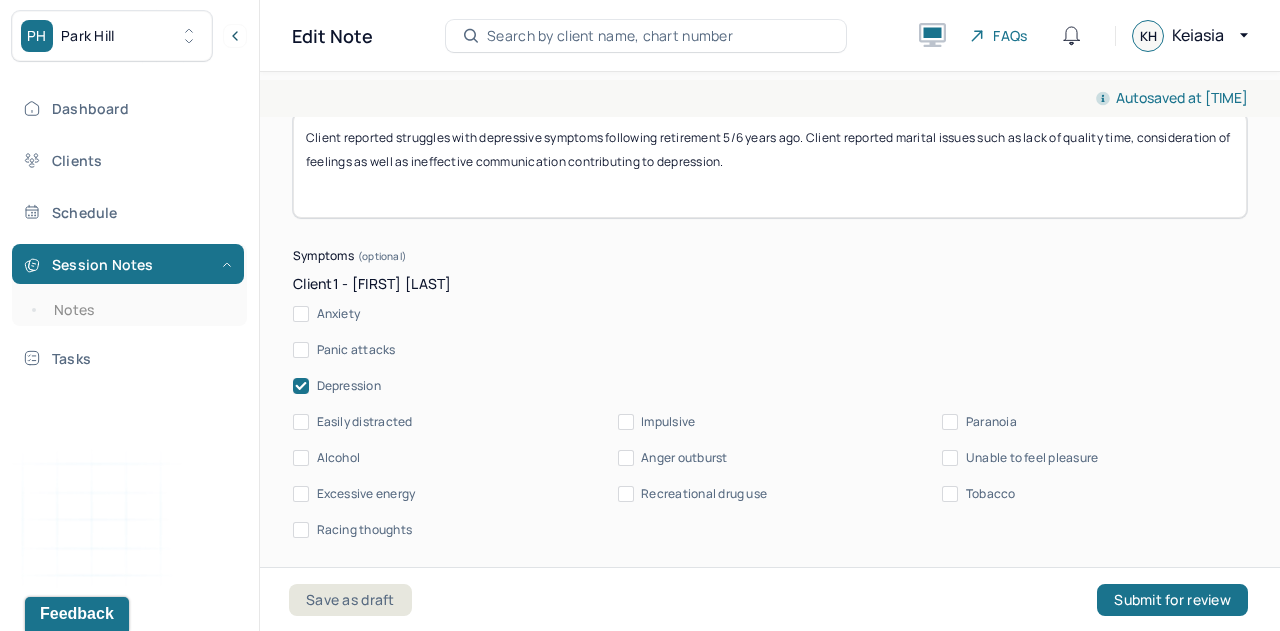checkbox on "true" 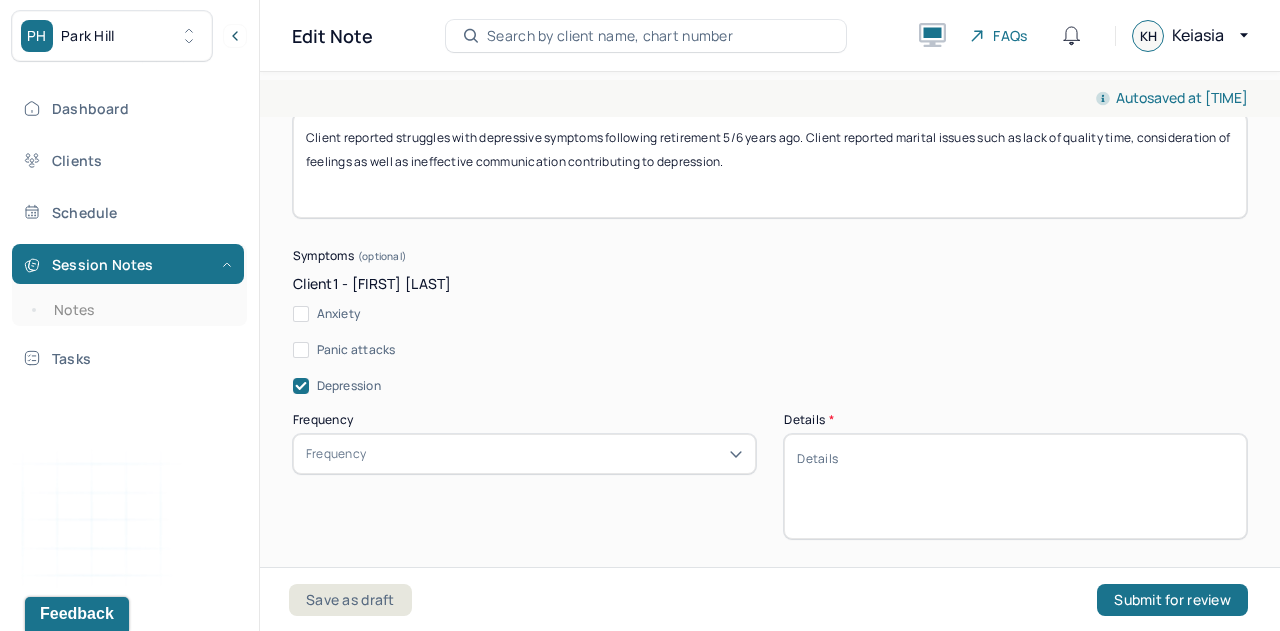click on "Frequency" at bounding box center (524, 454) 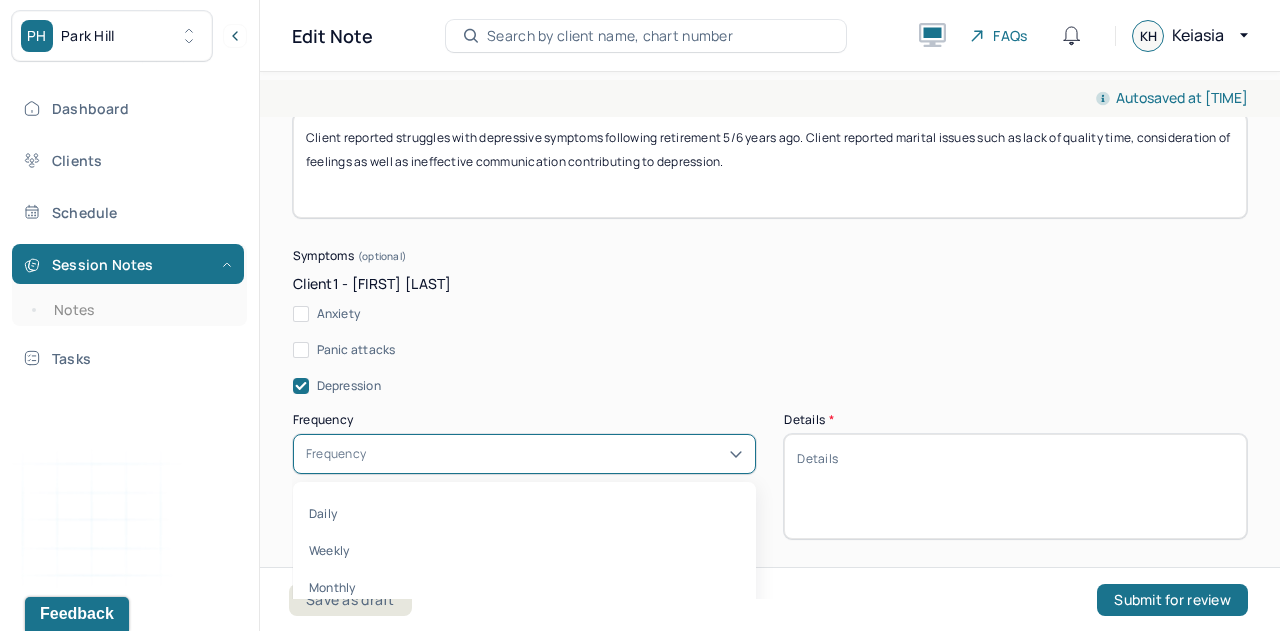 click on "Daily" at bounding box center [524, 513] 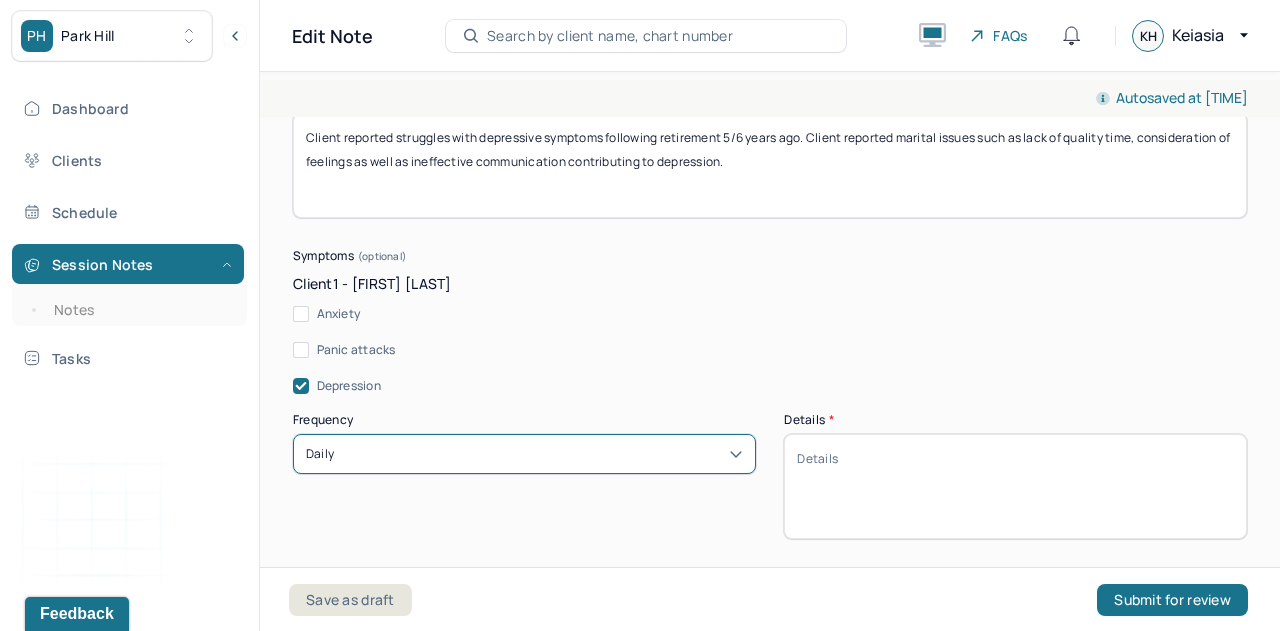 click on "Details *" at bounding box center (1015, 486) 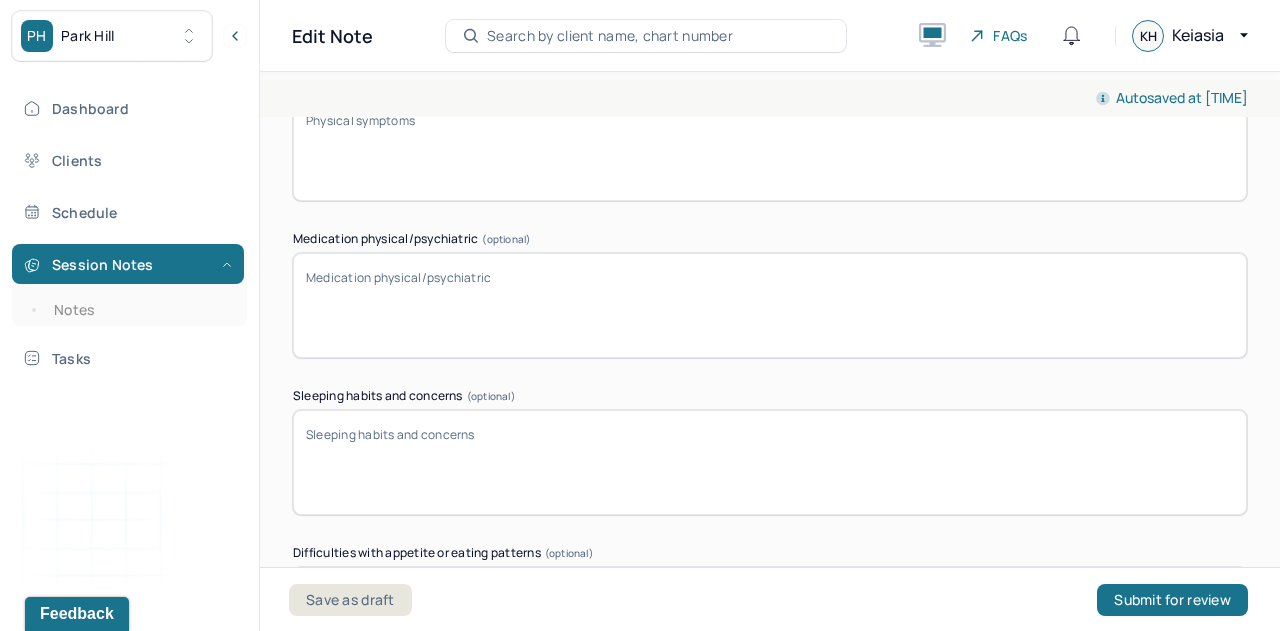 scroll, scrollTop: 3375, scrollLeft: 0, axis: vertical 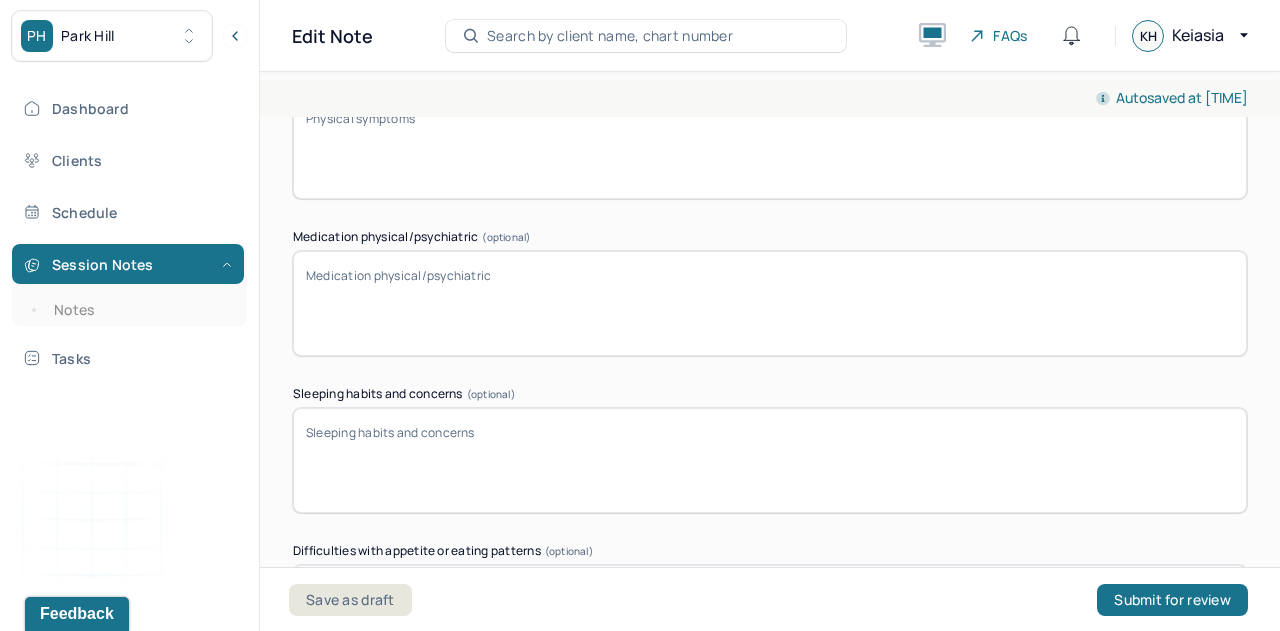 type on "low mood, loneliness, lack of motivation  , increased sleep, feelings of just existing, crying spells and irritability." 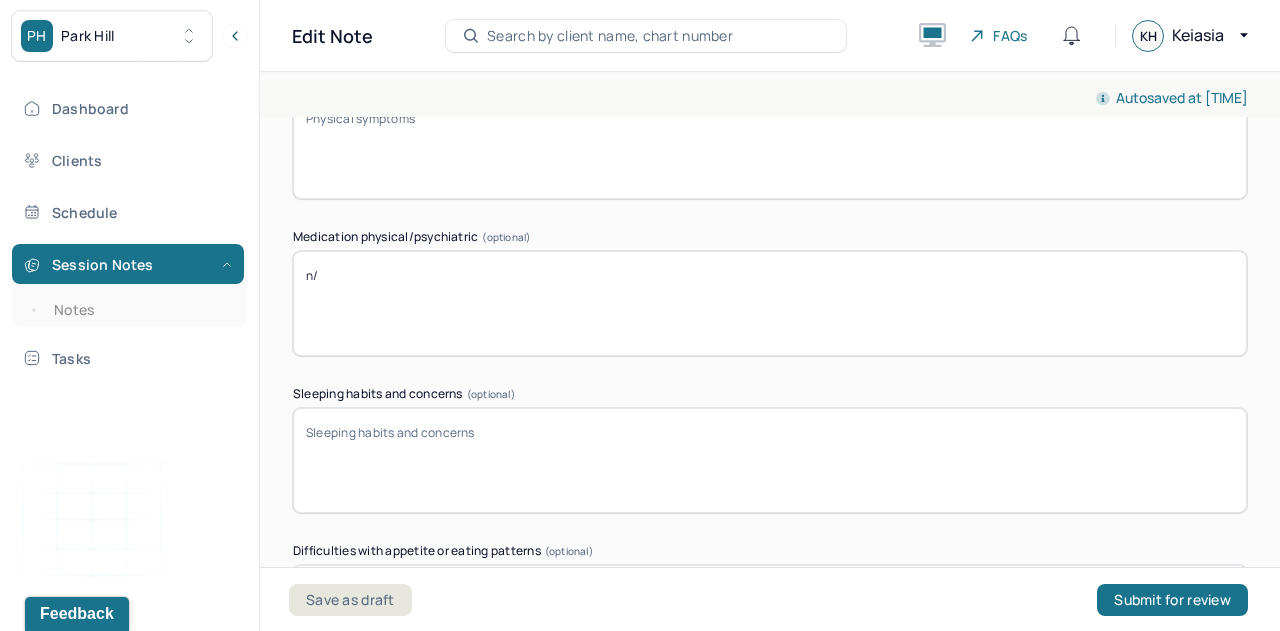 type on "n" 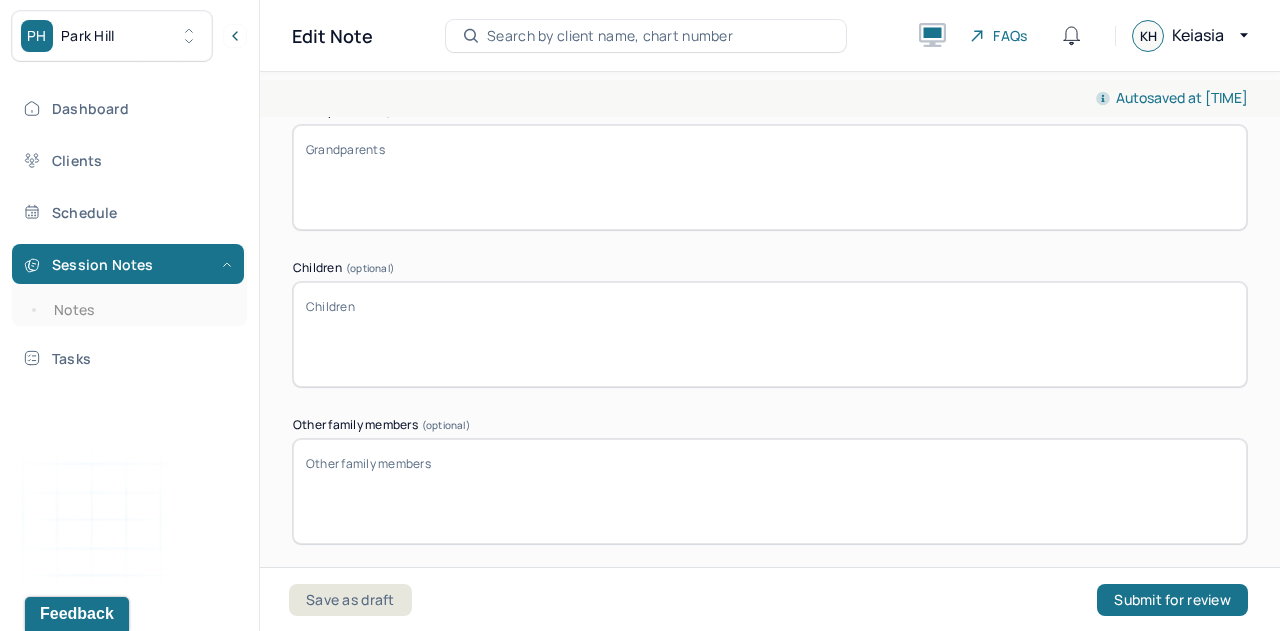 scroll, scrollTop: 4384, scrollLeft: 0, axis: vertical 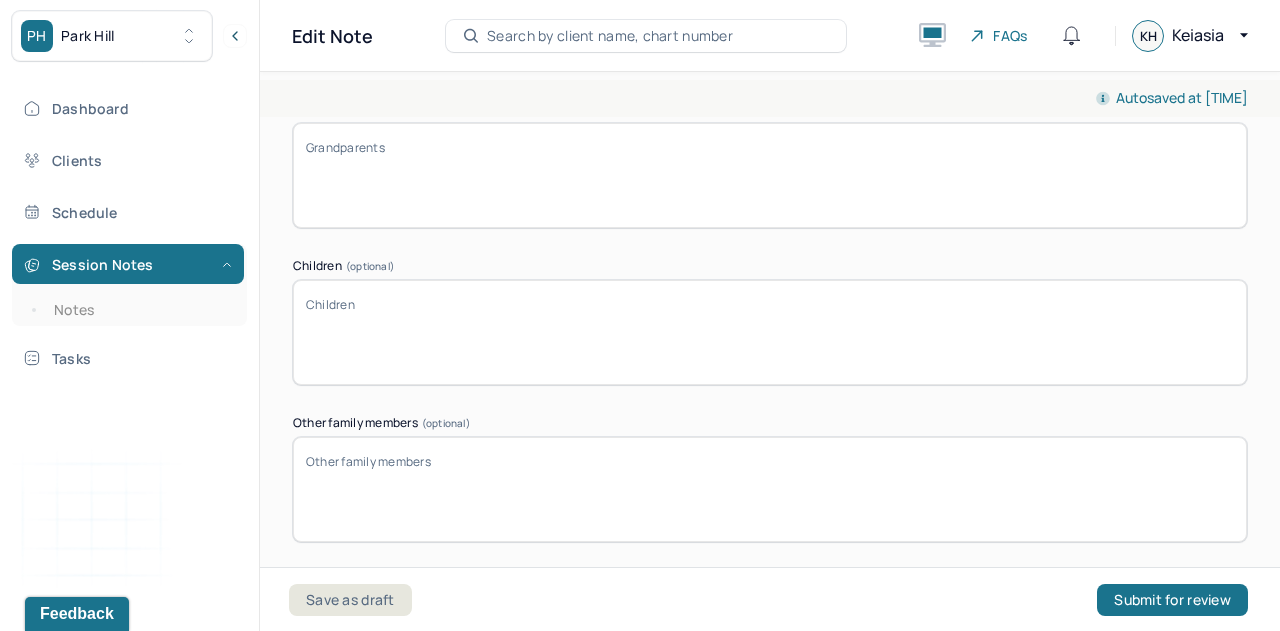 type on "high blood pressure, hypertension and diabetes." 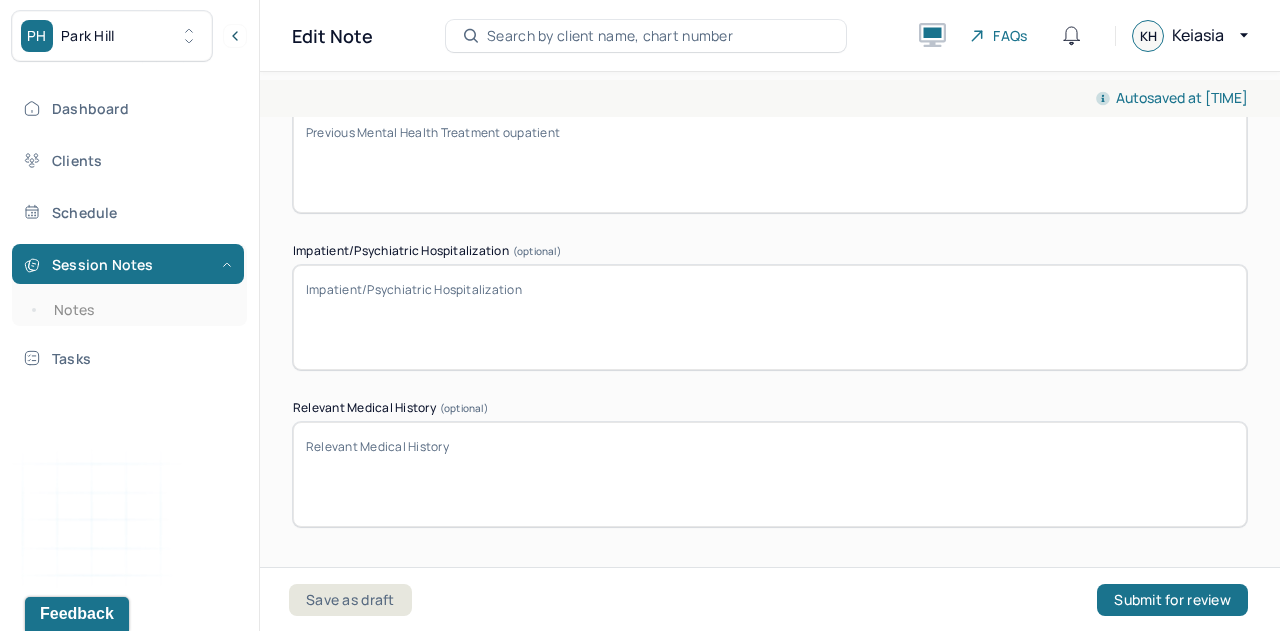 scroll, scrollTop: 6265, scrollLeft: 0, axis: vertical 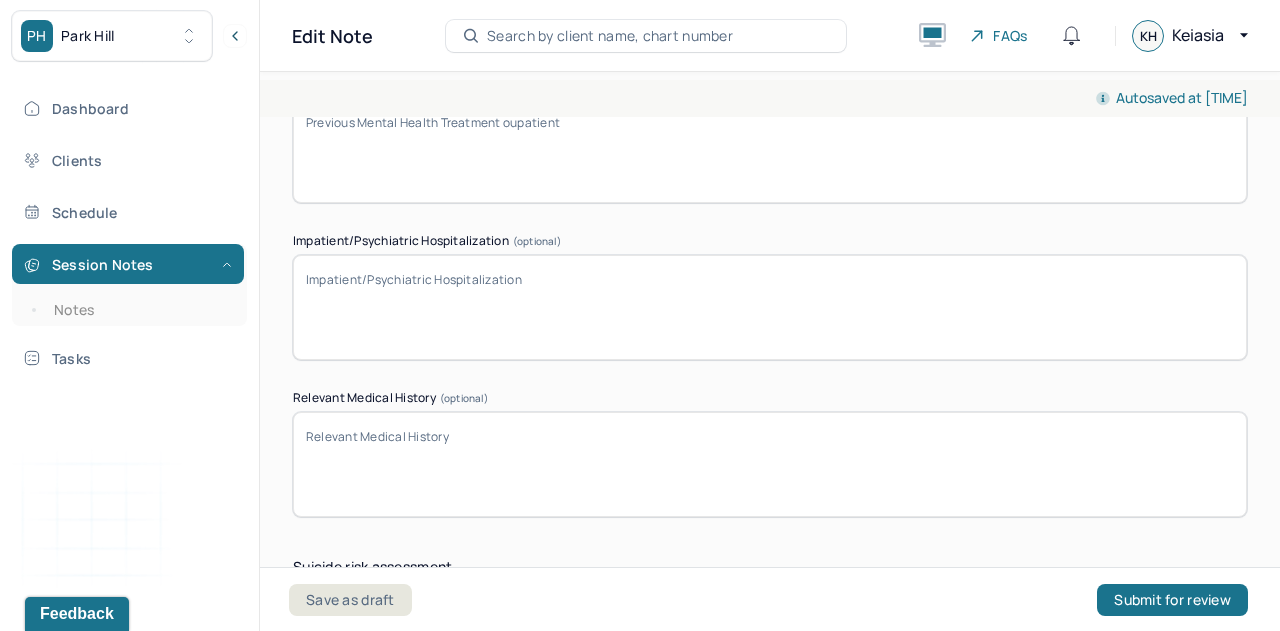 type on "[NUMBER] children, Son and Daughter adults both live in [STATE]." 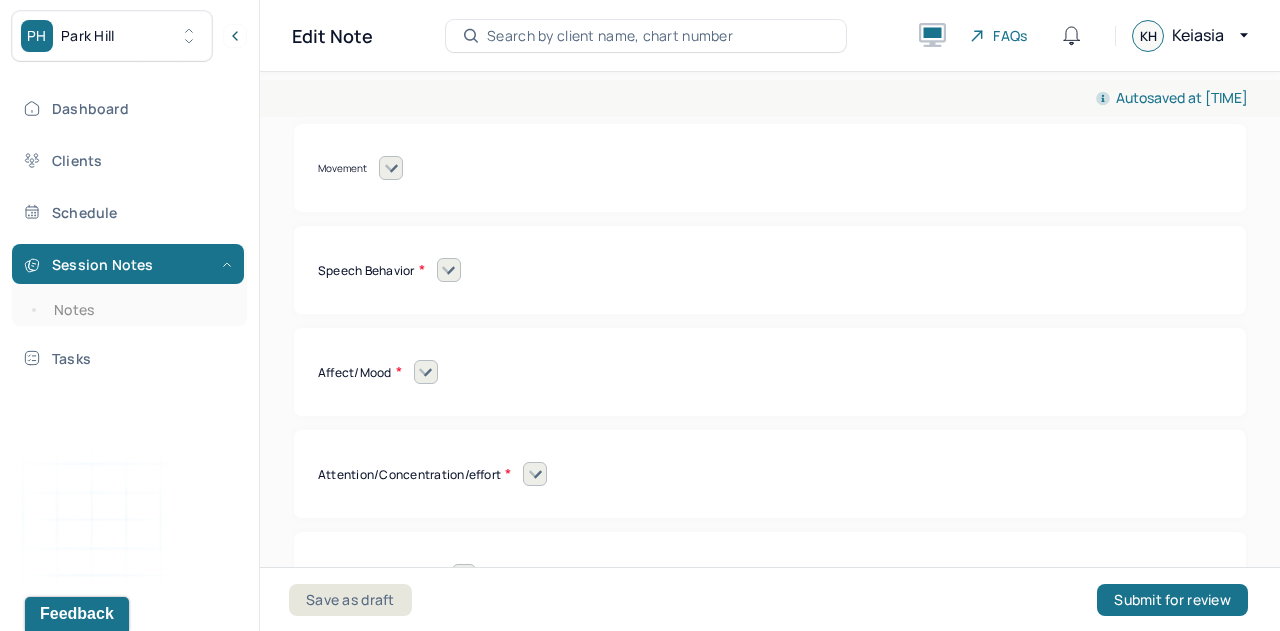 scroll, scrollTop: 8842, scrollLeft: 0, axis: vertical 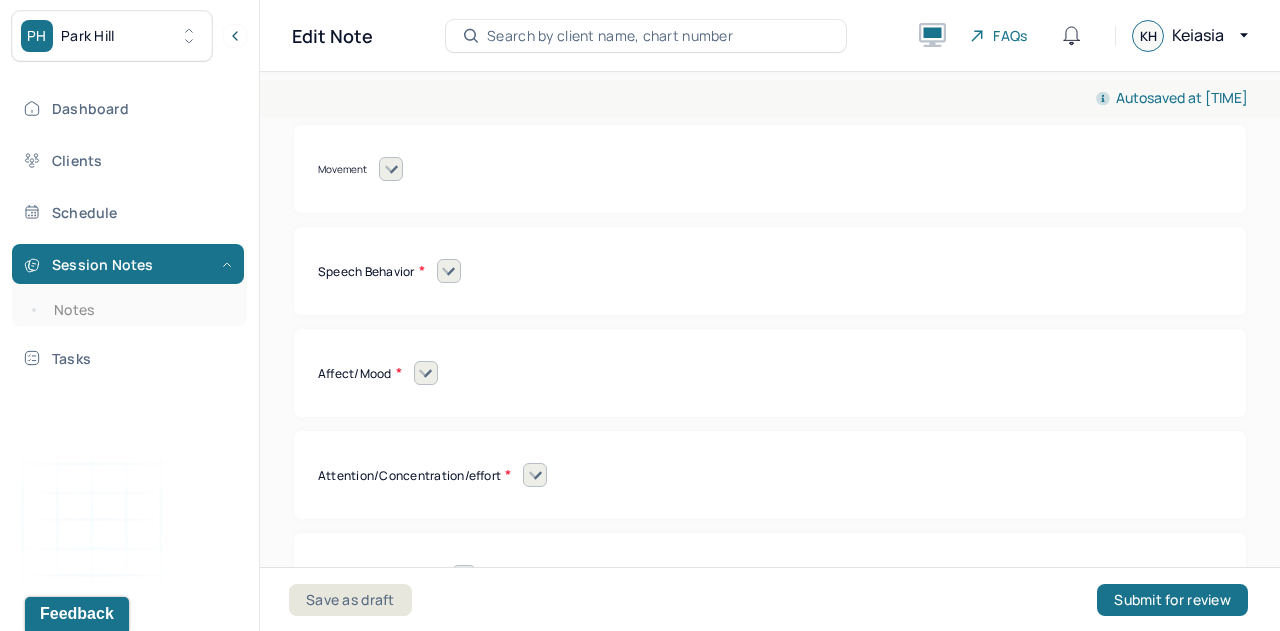 type on "Previous therapy [YEAR]-[YEAR] years ago" 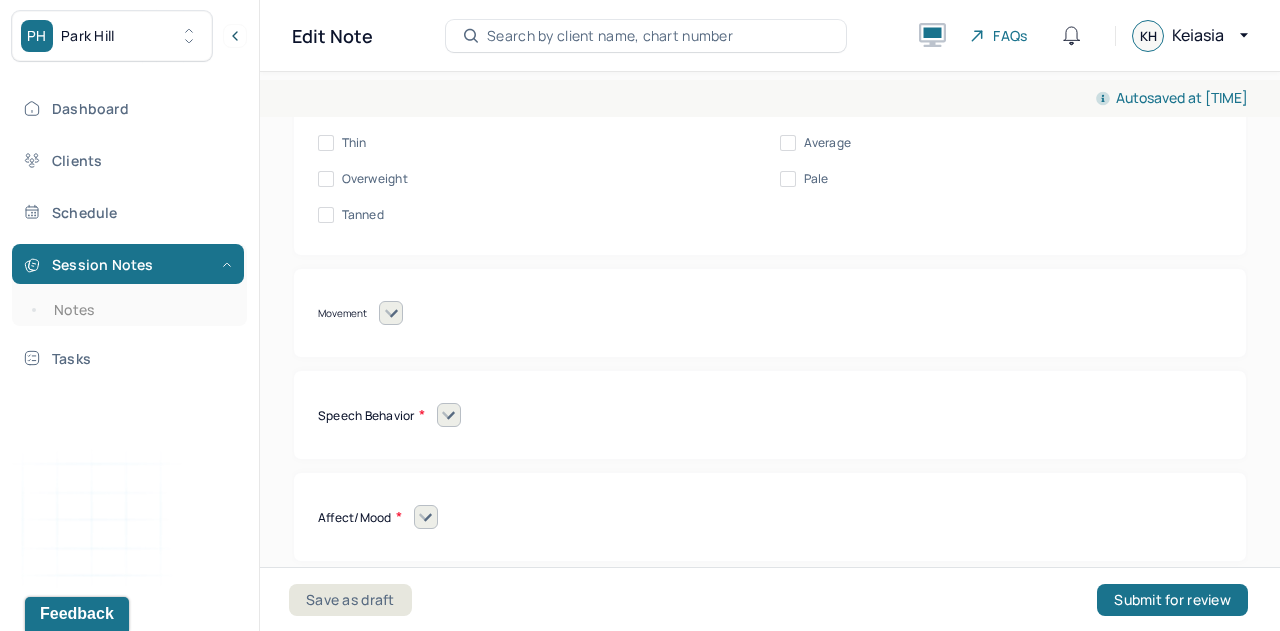 click on "Average" at bounding box center [828, 143] 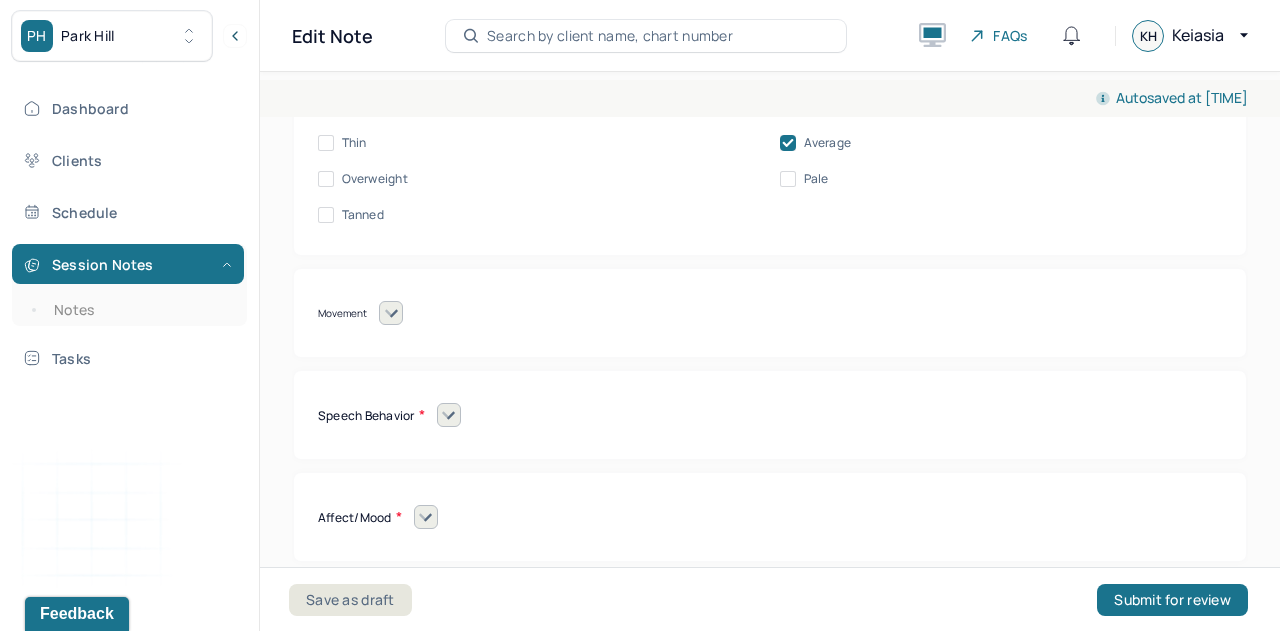 checkbox on "true" 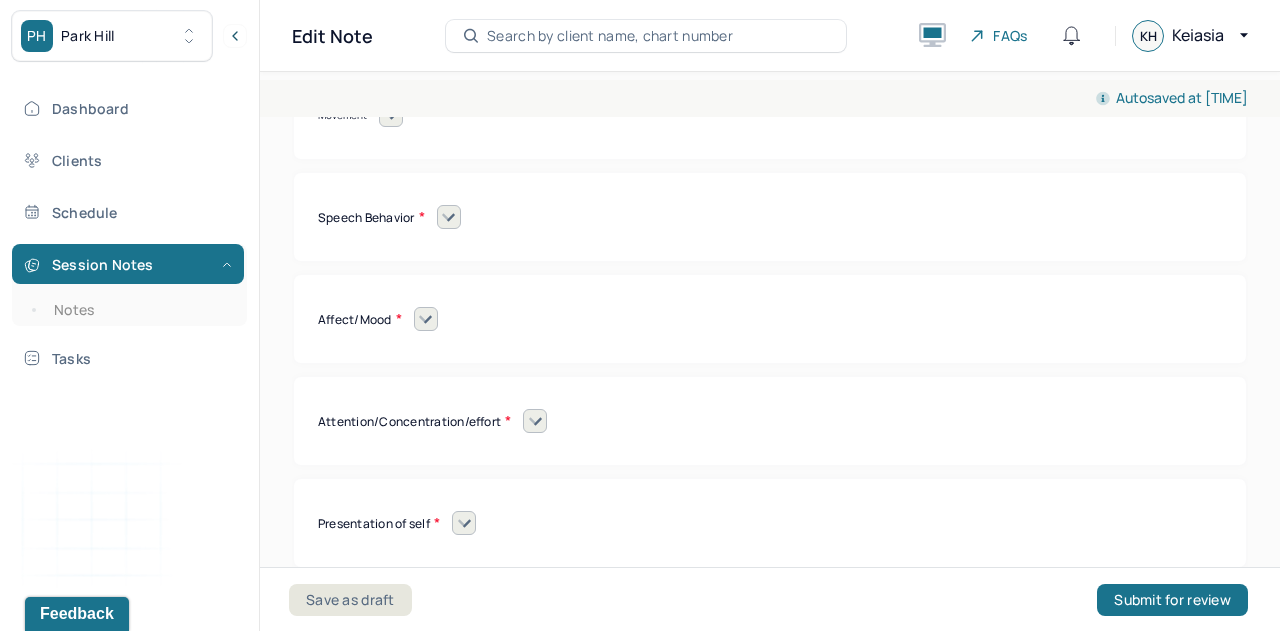 scroll, scrollTop: 9041, scrollLeft: 0, axis: vertical 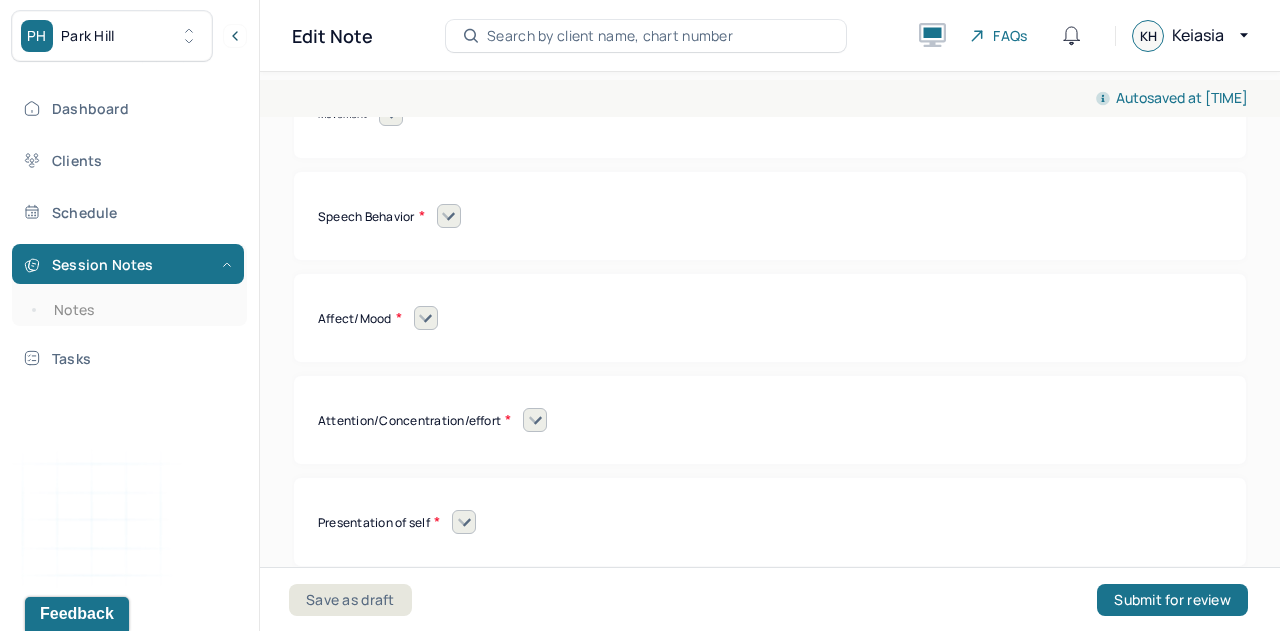 click 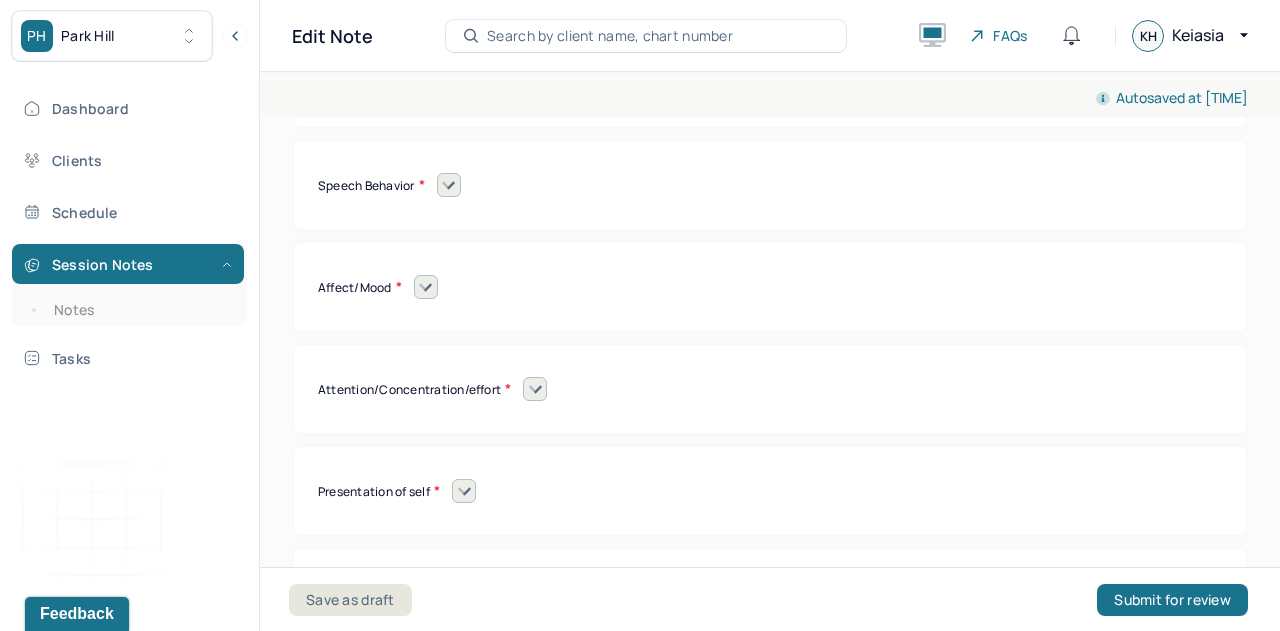 scroll, scrollTop: 9181, scrollLeft: 0, axis: vertical 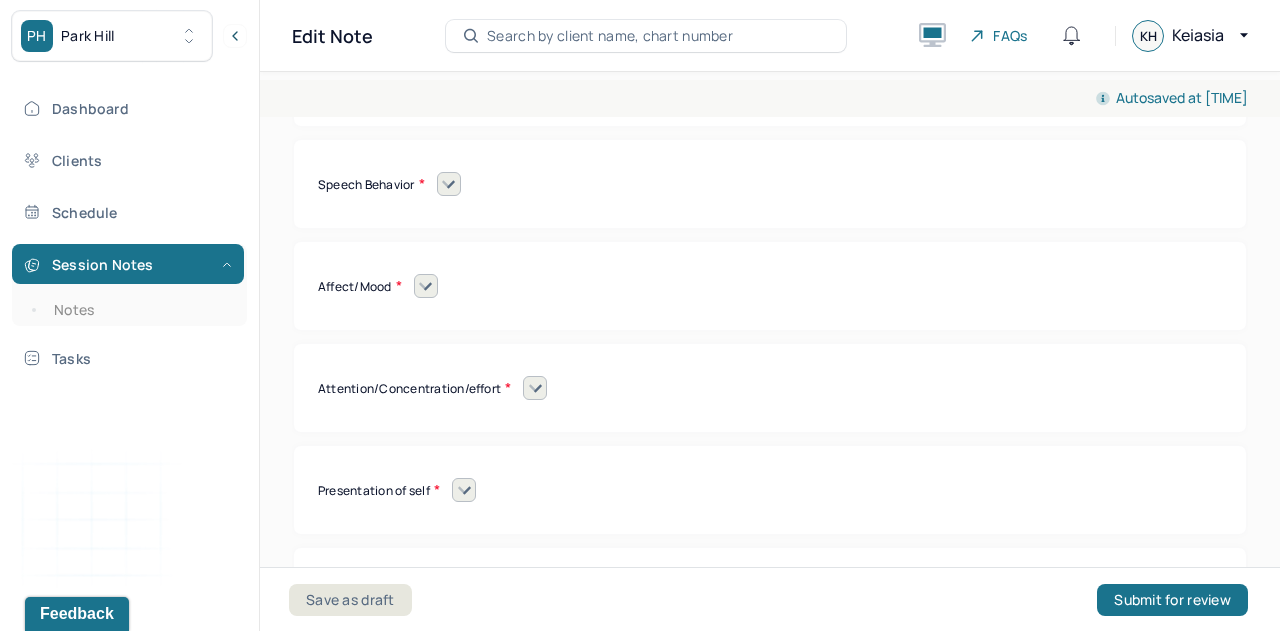 click on "Coordinated" at bounding box center [378, 14] 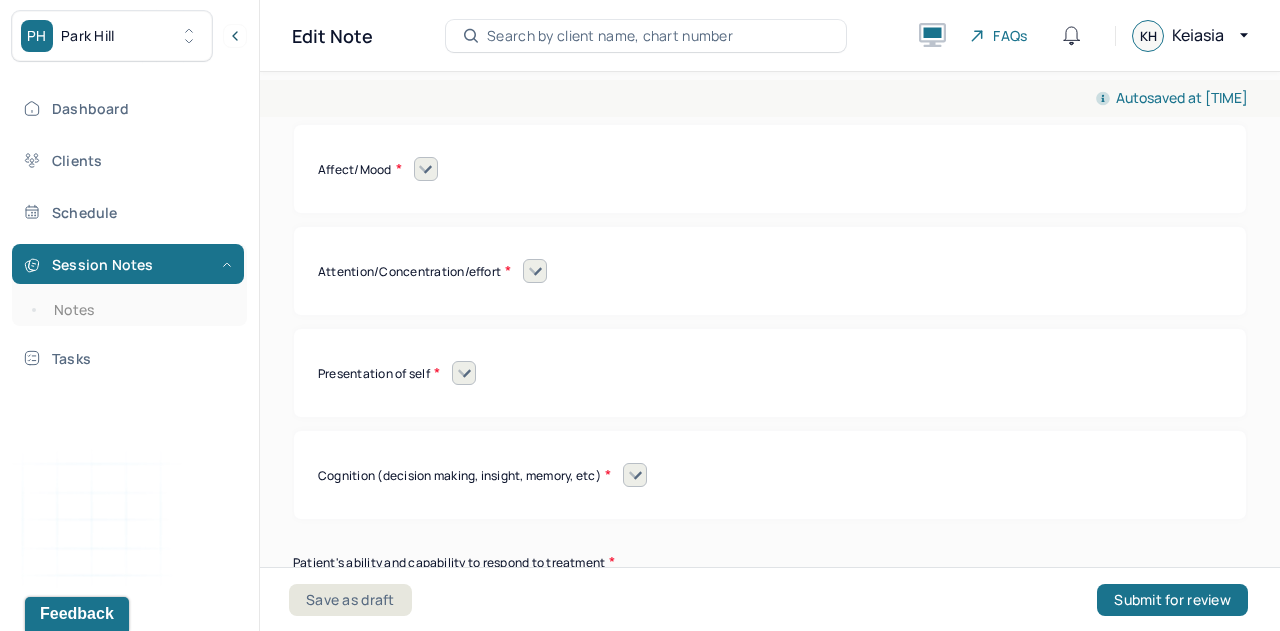 scroll, scrollTop: 9300, scrollLeft: 0, axis: vertical 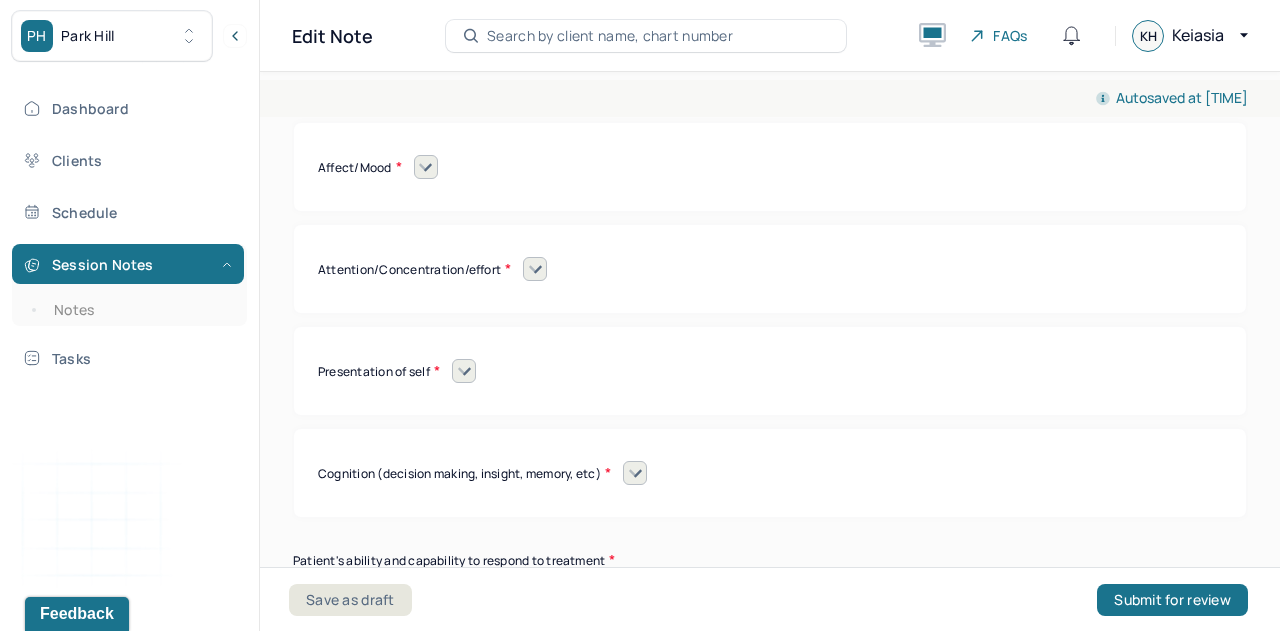 click at bounding box center [449, 65] 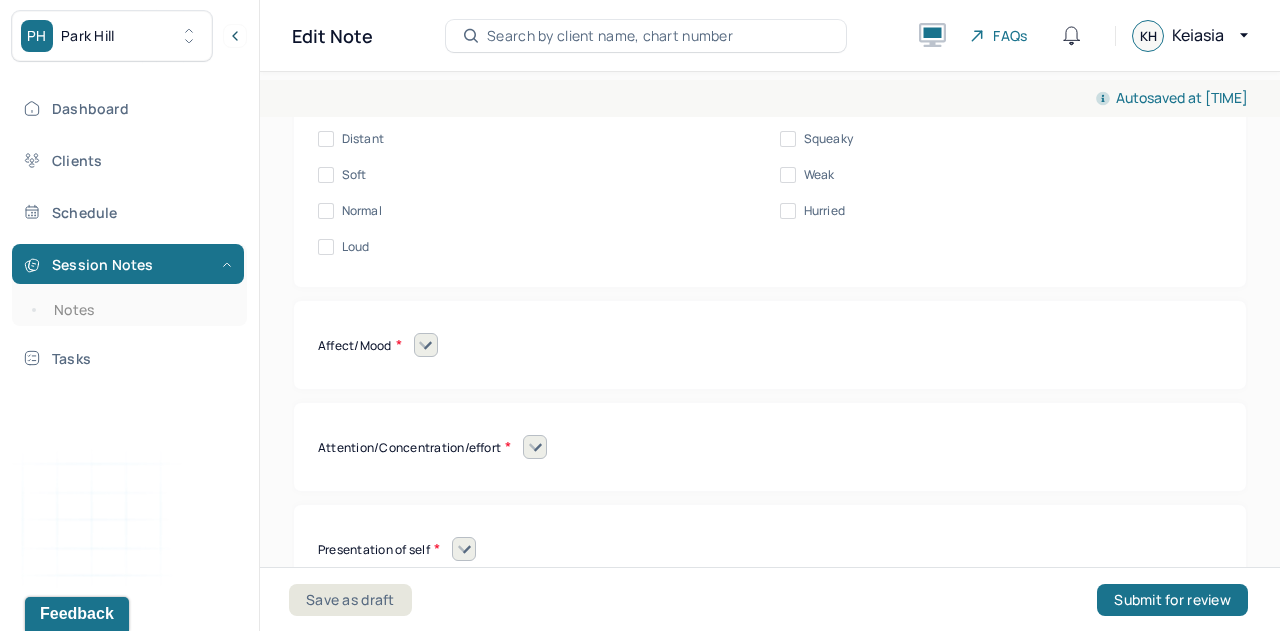 scroll, scrollTop: 9437, scrollLeft: 0, axis: vertical 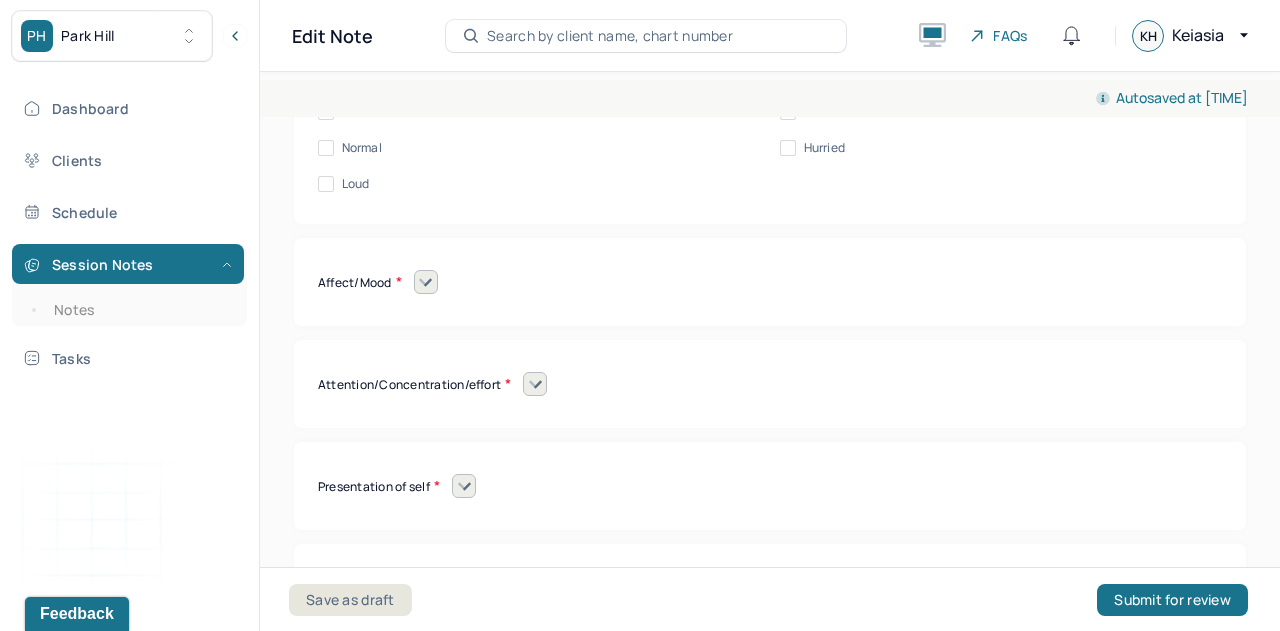 click on "Hurried" at bounding box center [825, 148] 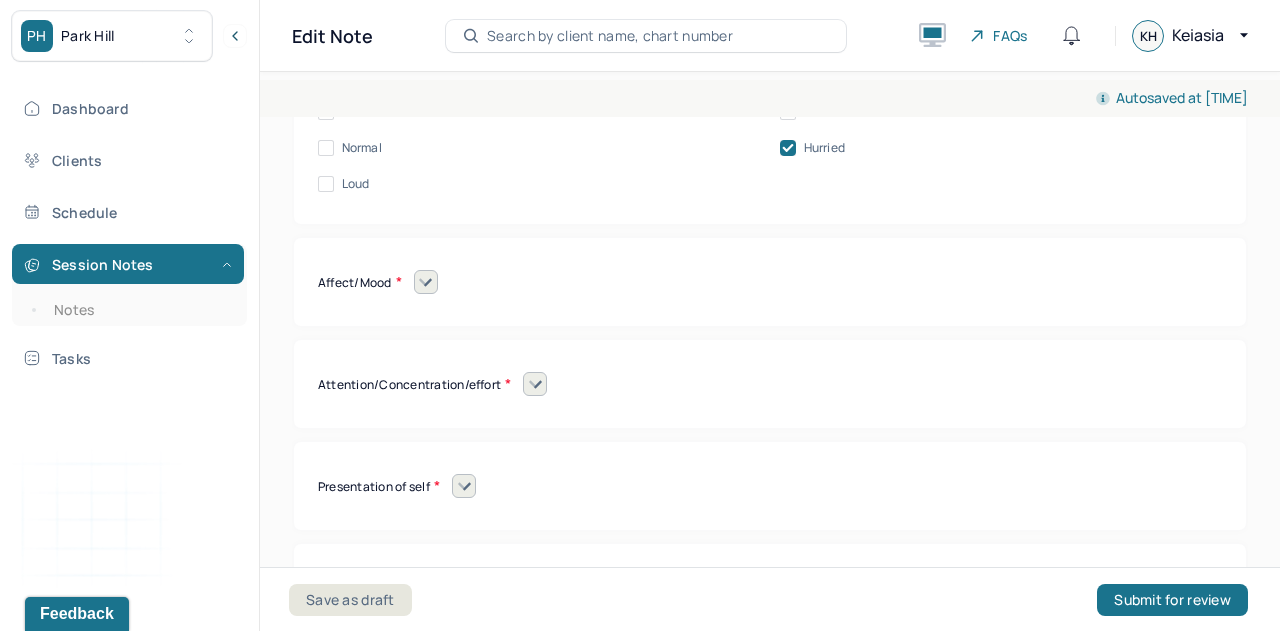 checkbox on "true" 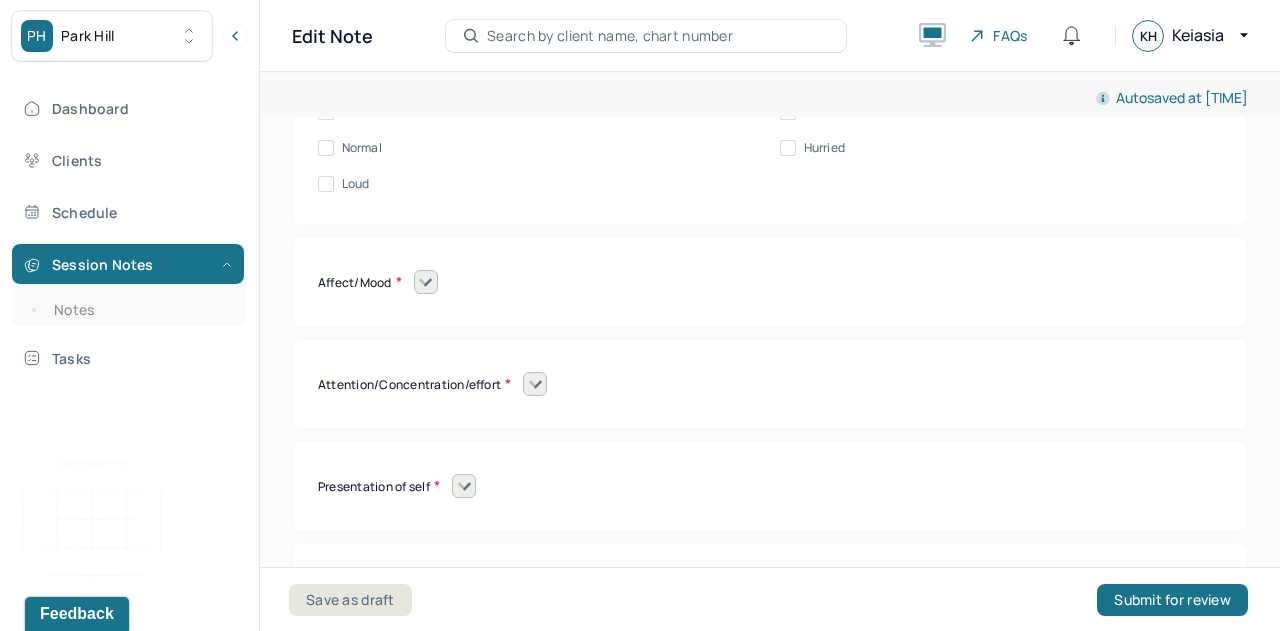 checkbox on "false" 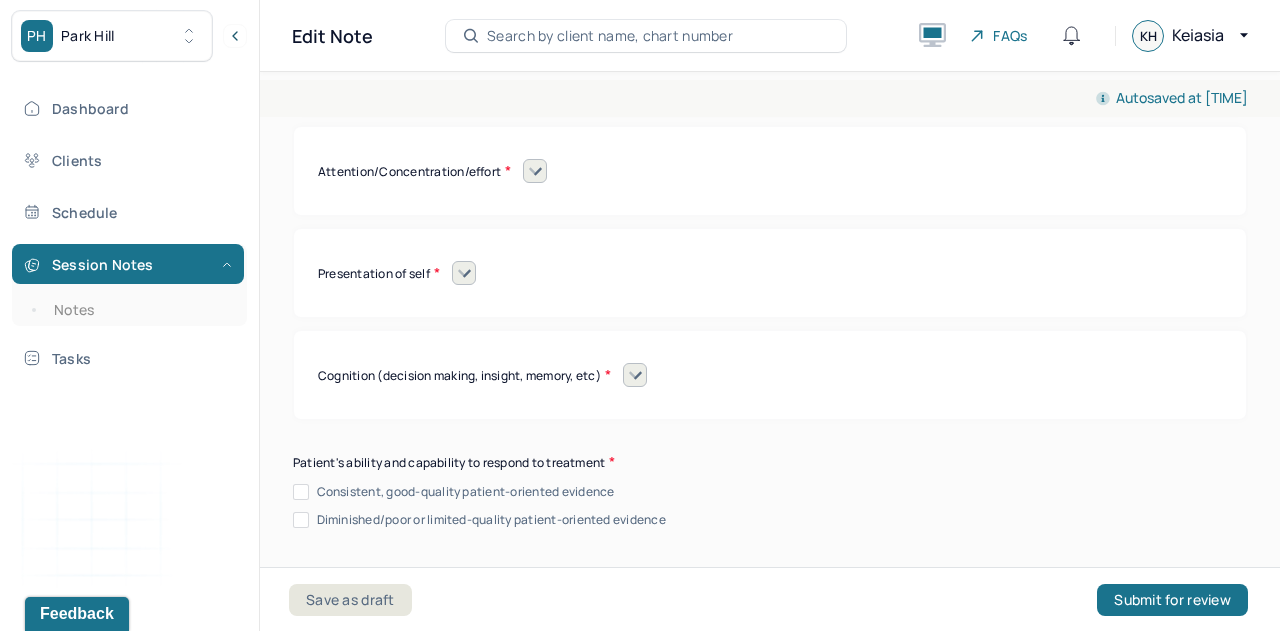 scroll, scrollTop: 9651, scrollLeft: 0, axis: vertical 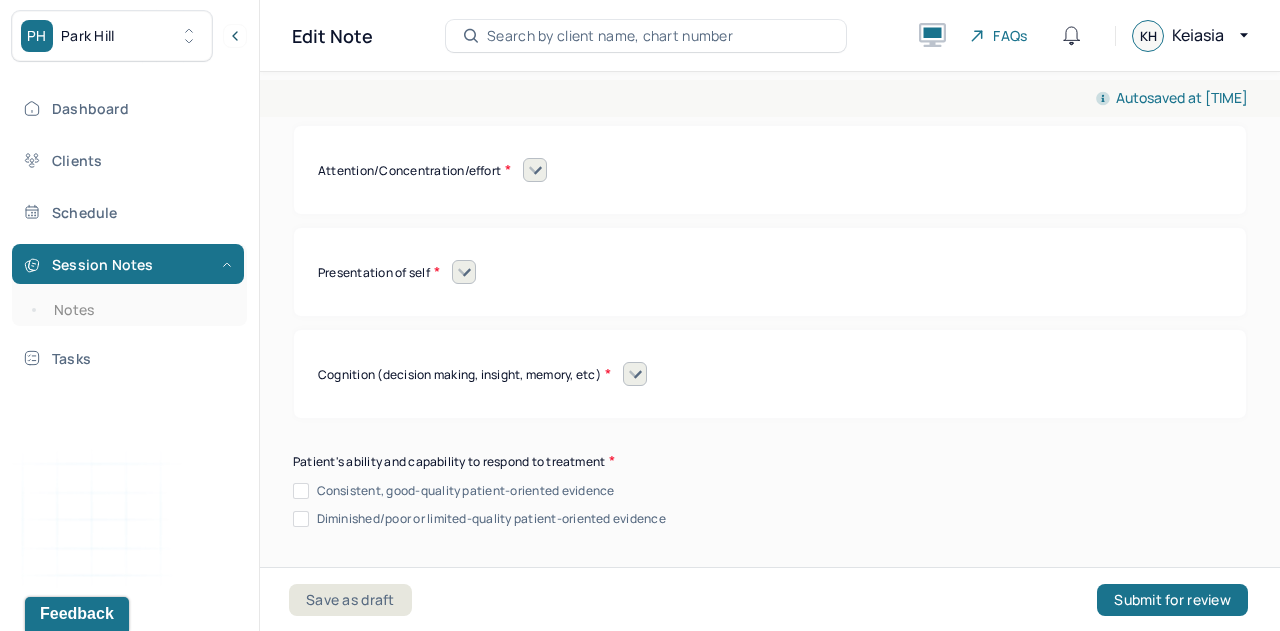 click 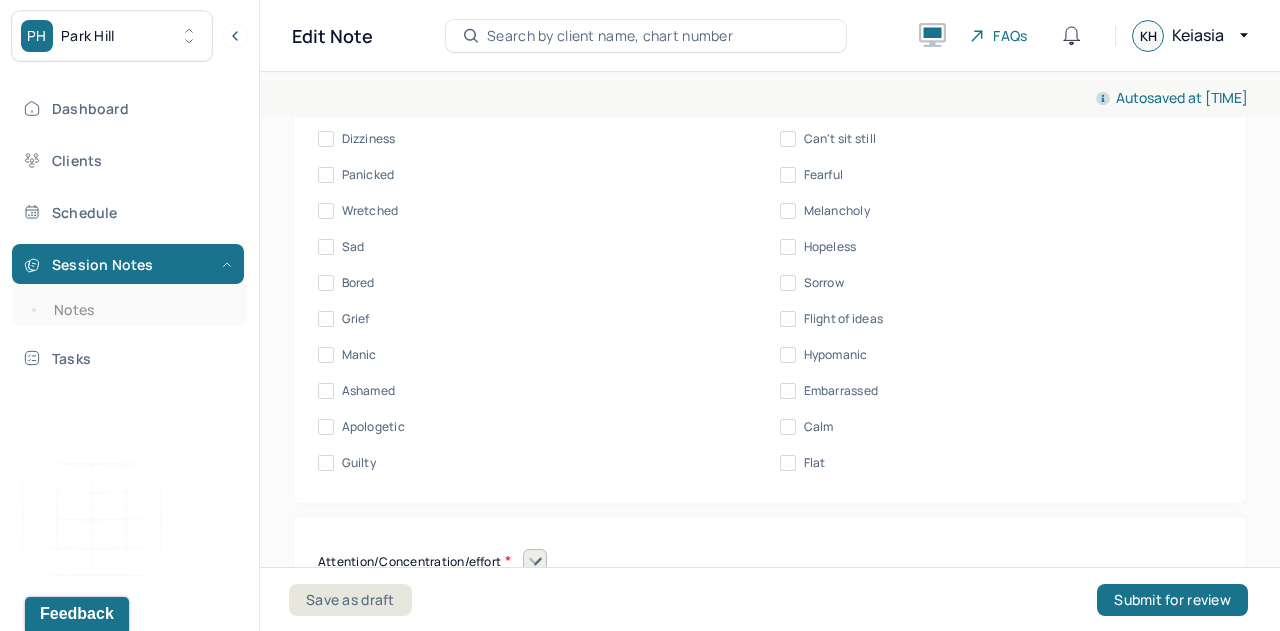 scroll, scrollTop: 9801, scrollLeft: 0, axis: vertical 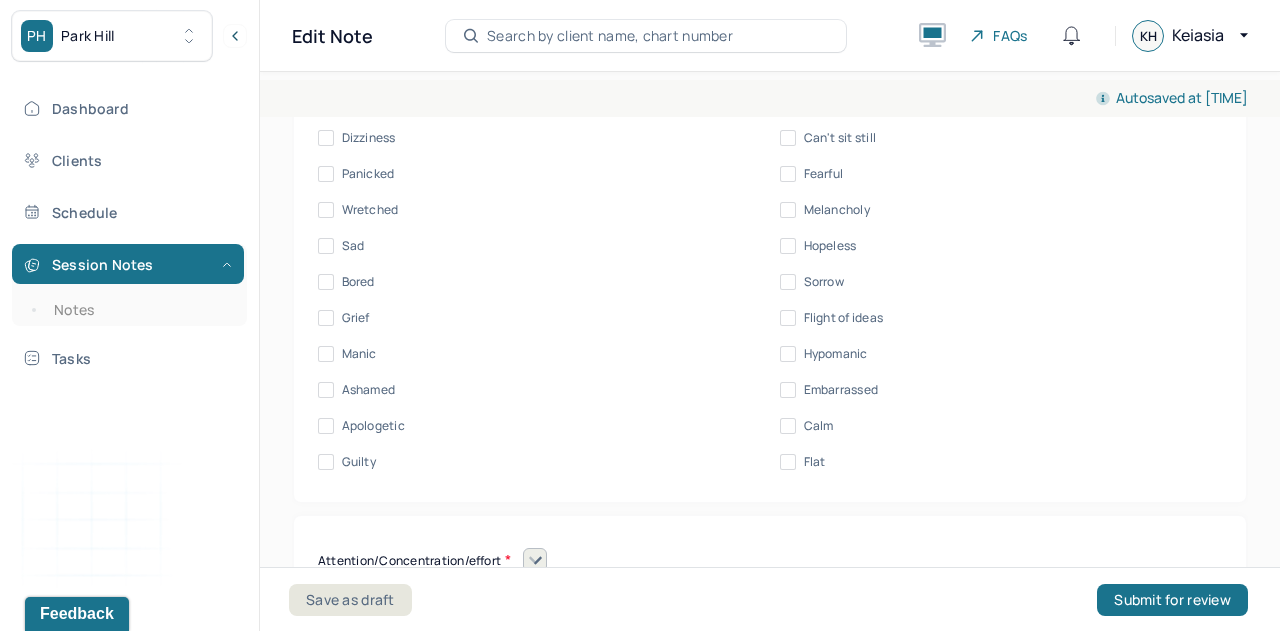 click on "Irritated" at bounding box center [827, 66] 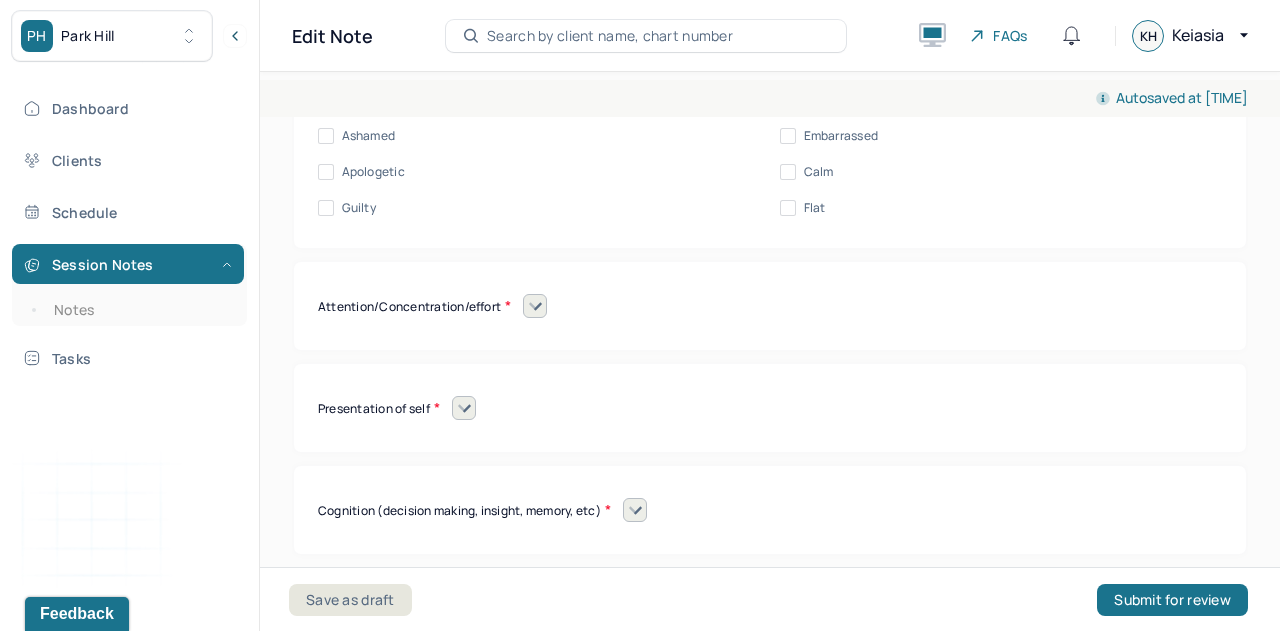 scroll, scrollTop: 10056, scrollLeft: 0, axis: vertical 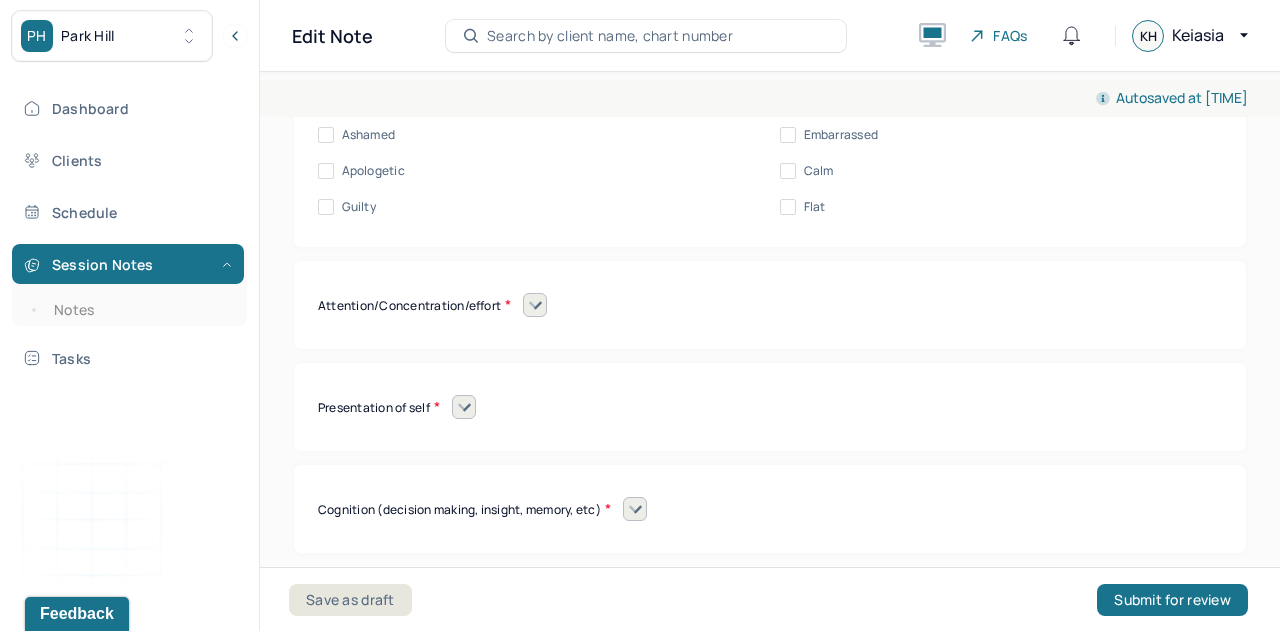 click on "Sorrow" at bounding box center [824, 27] 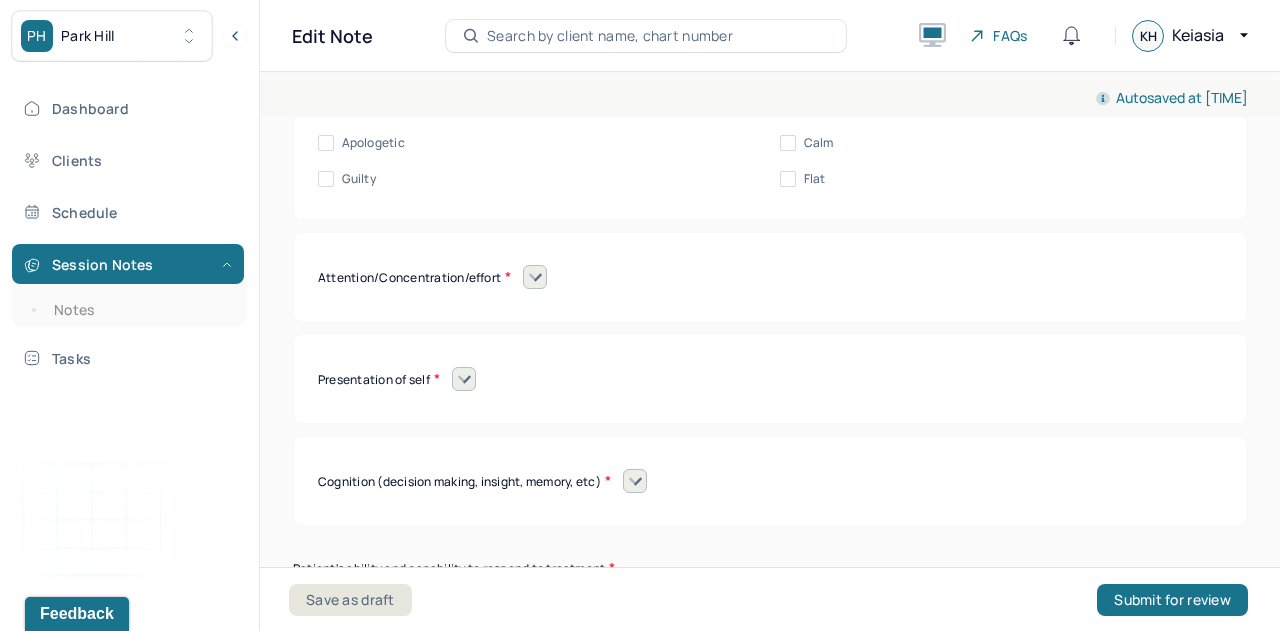 scroll, scrollTop: 10085, scrollLeft: 0, axis: vertical 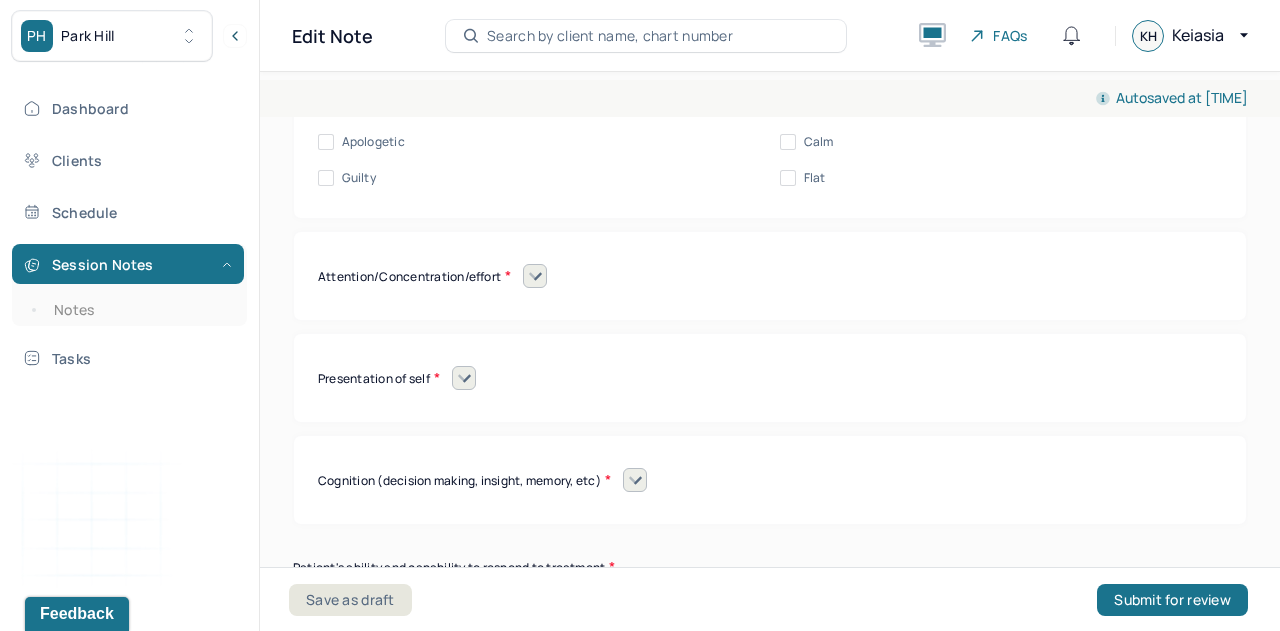 click on "Sad" at bounding box center [326, -38] 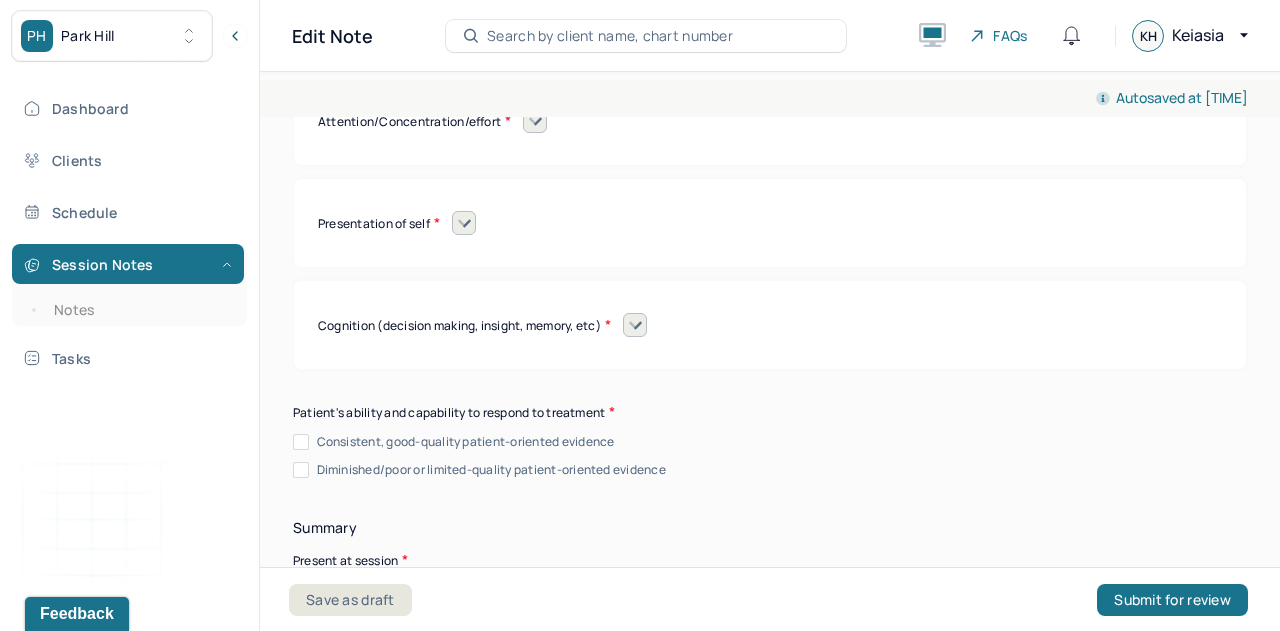 scroll, scrollTop: 10249, scrollLeft: 0, axis: vertical 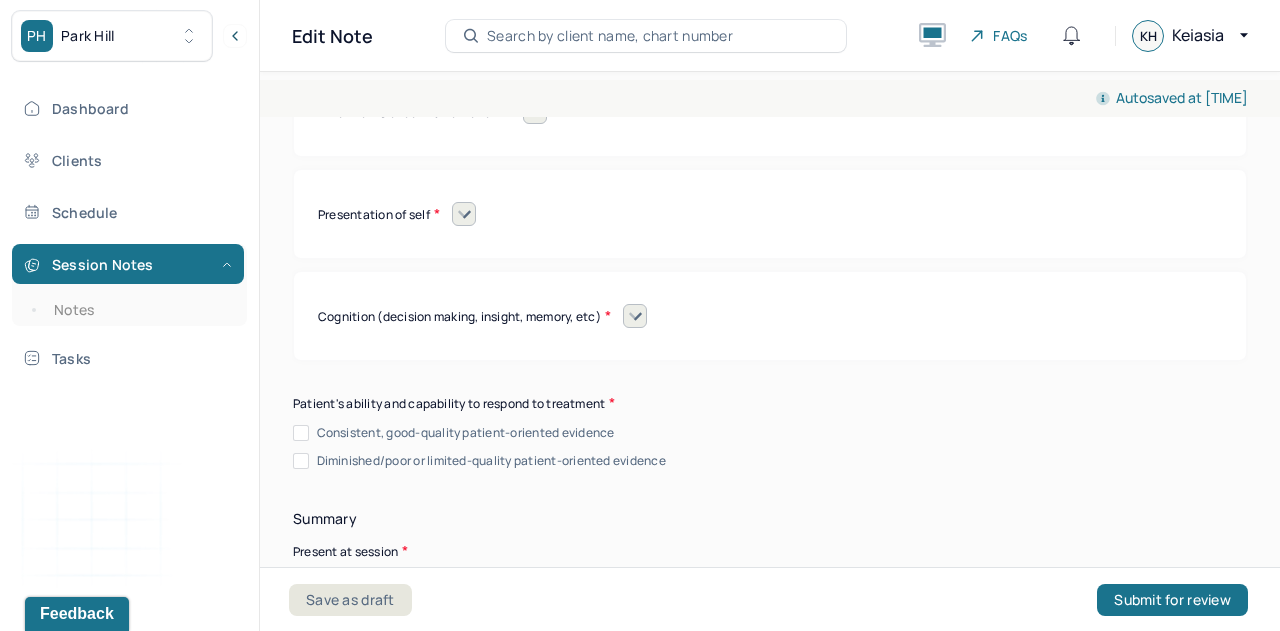 click 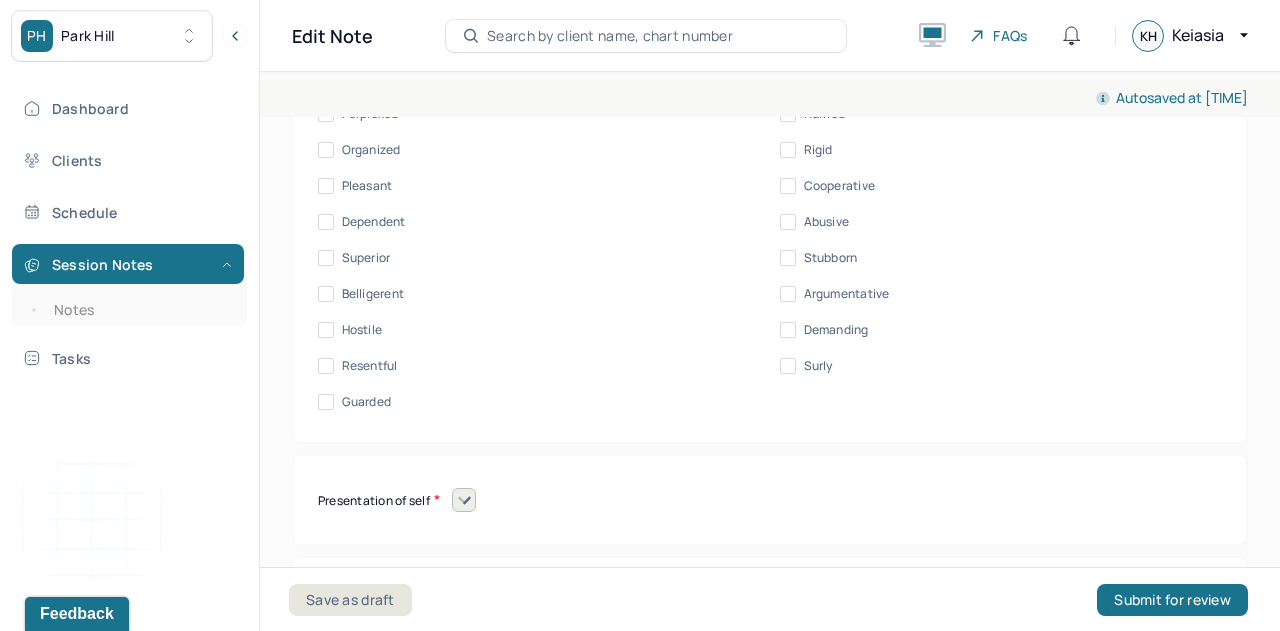 scroll, scrollTop: 10436, scrollLeft: 0, axis: vertical 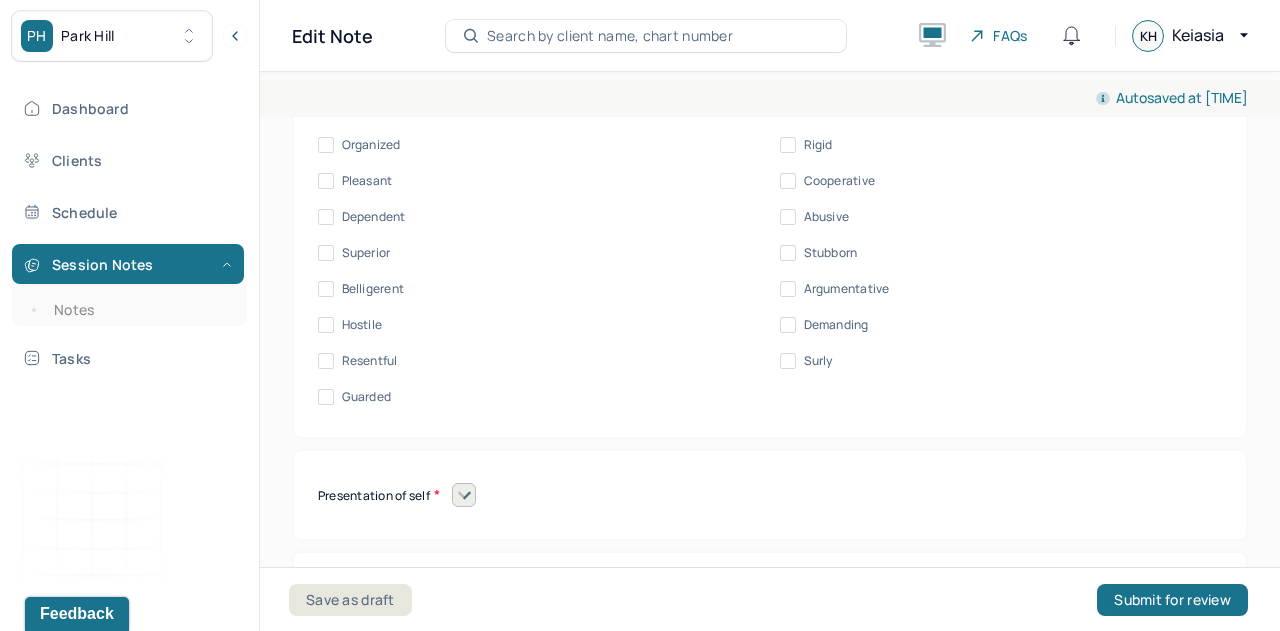 click on "Organized" at bounding box center [371, 145] 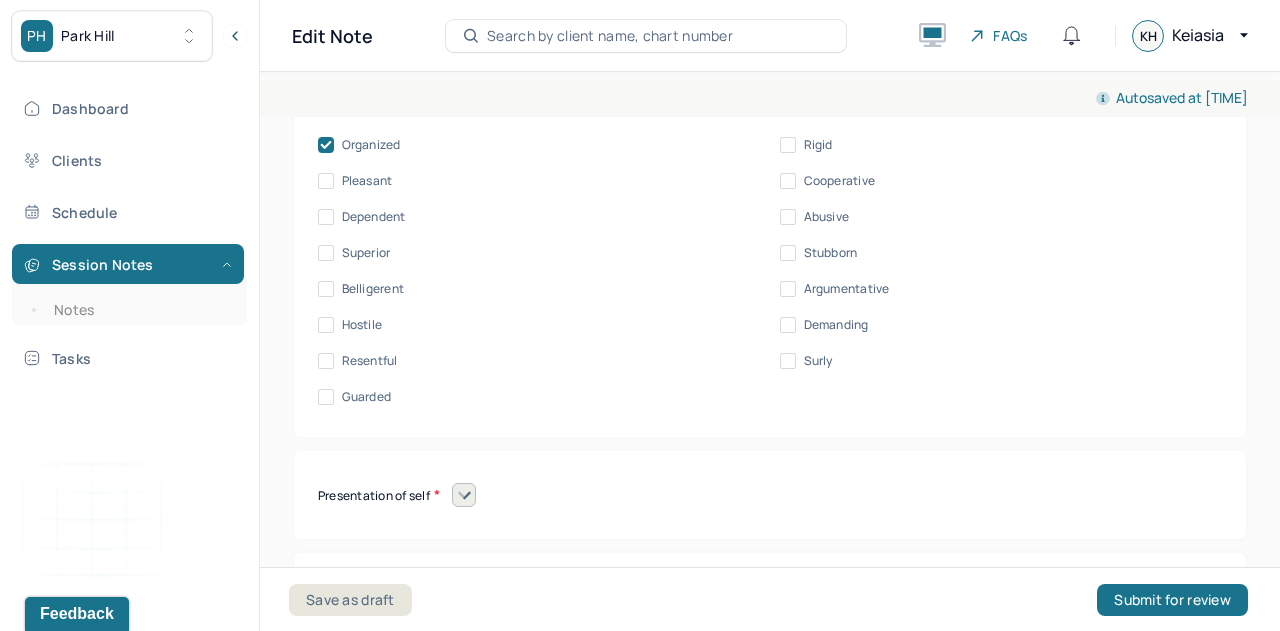 checkbox on "true" 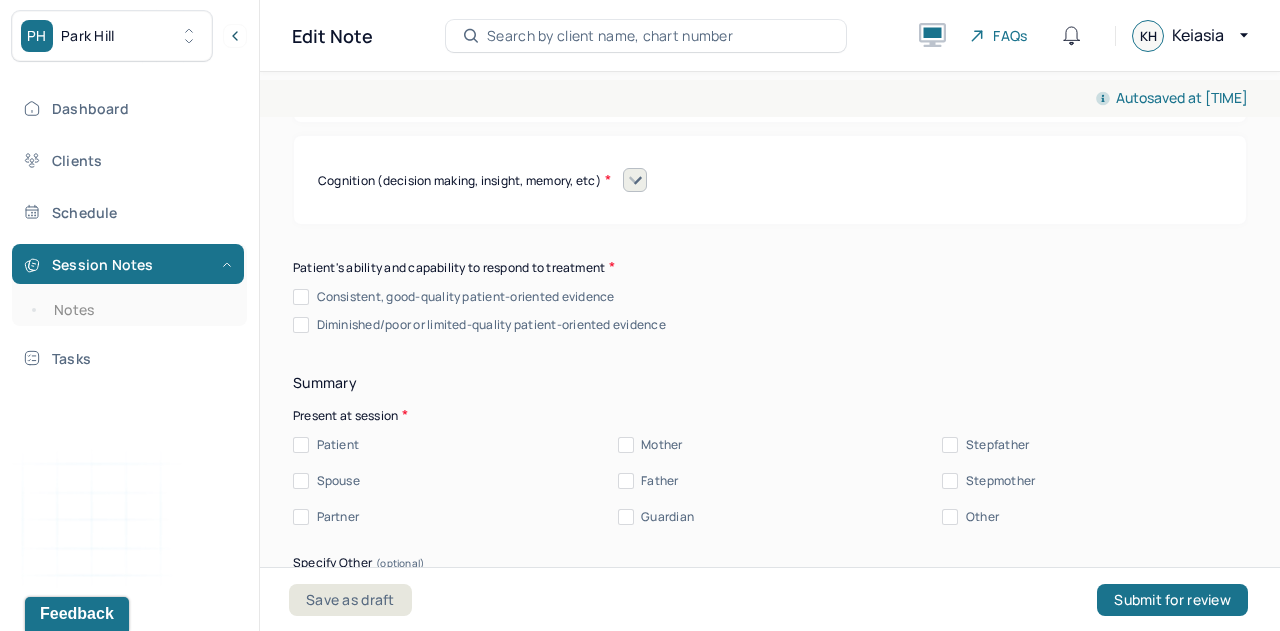 scroll, scrollTop: 10854, scrollLeft: 0, axis: vertical 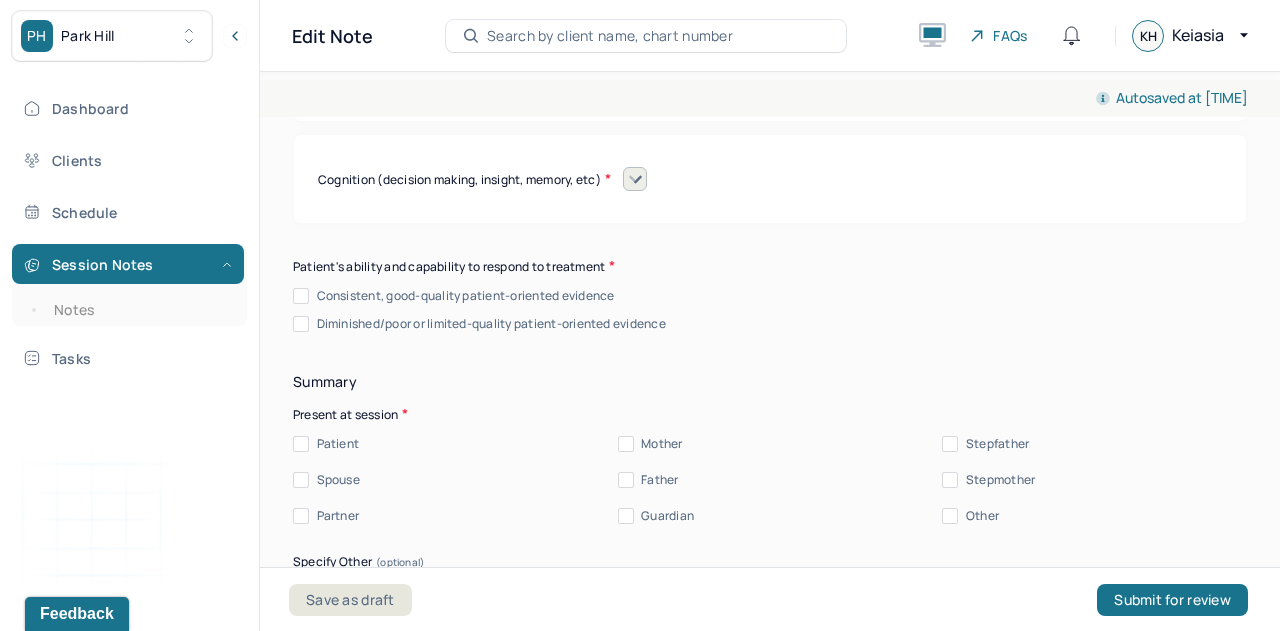 click on "Presentation of self Withdrawn Threatened Vulnerable Shy Friendly Confident Grandiose Humble Self-doubting Hopeful Pessimistic Overindulgent Warm hearted Distant Harsh" at bounding box center (770, 77) 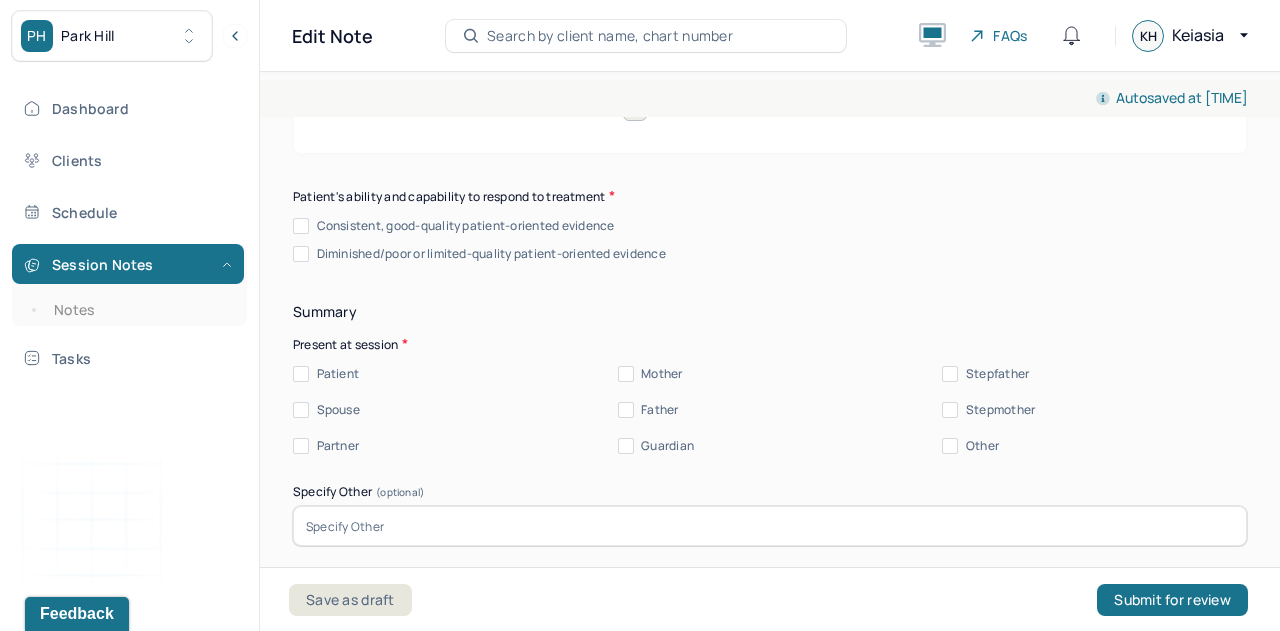 scroll, scrollTop: 10932, scrollLeft: 0, axis: vertical 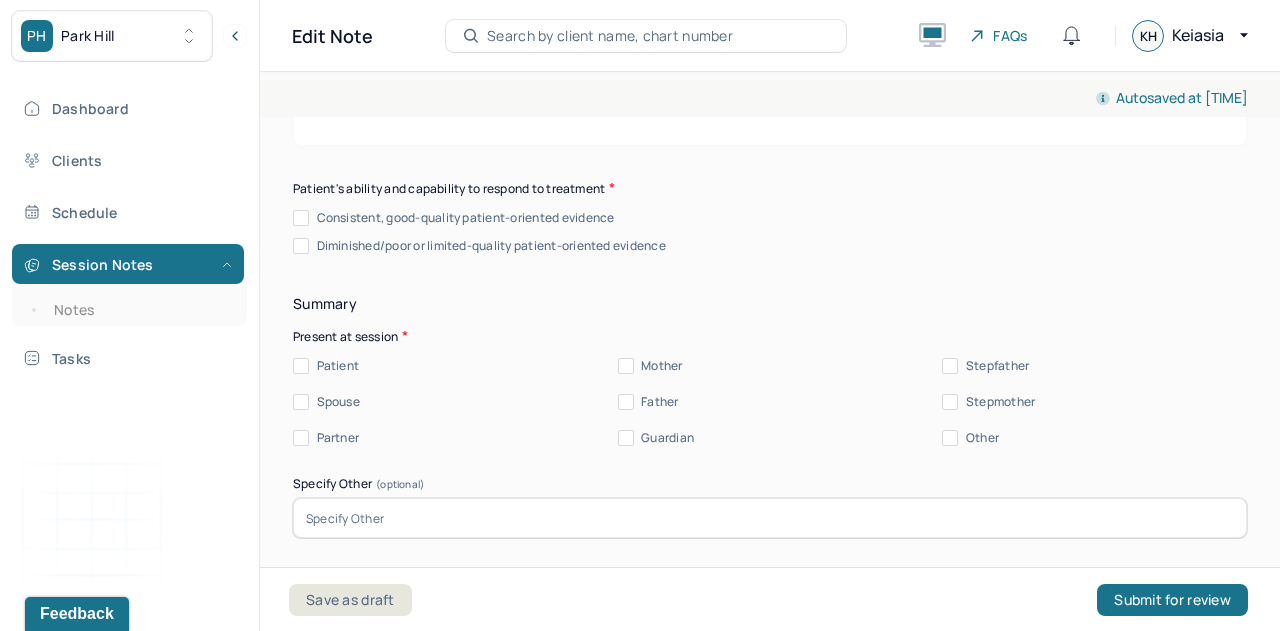 click 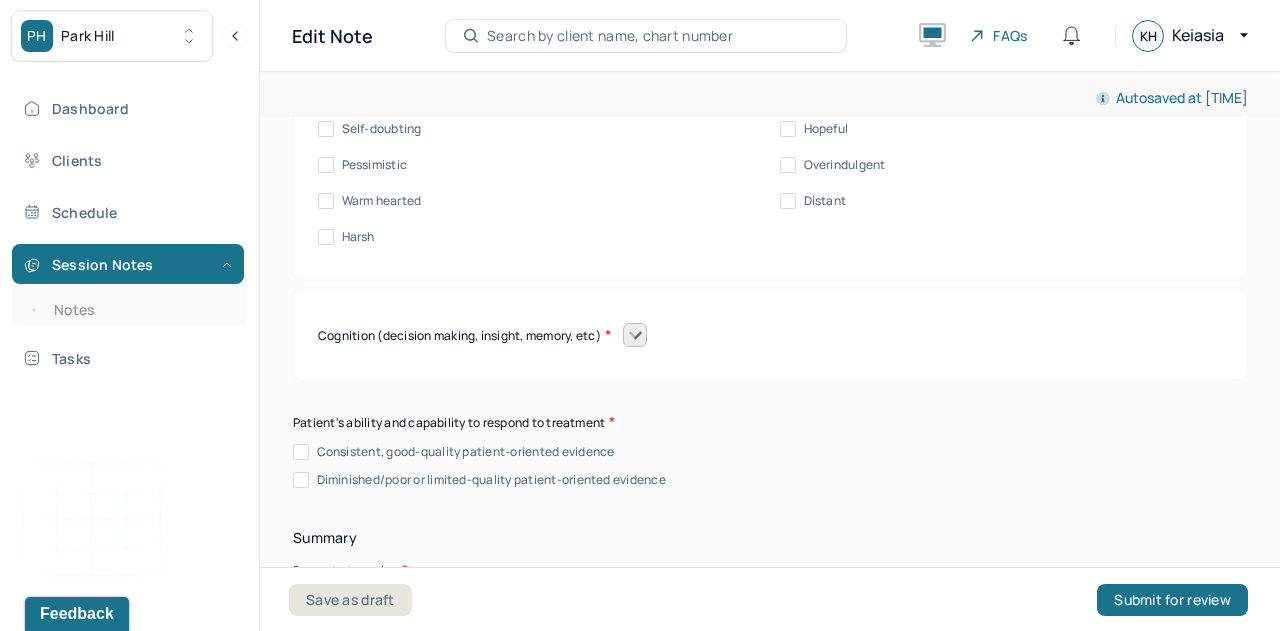 scroll, scrollTop: 10987, scrollLeft: 0, axis: vertical 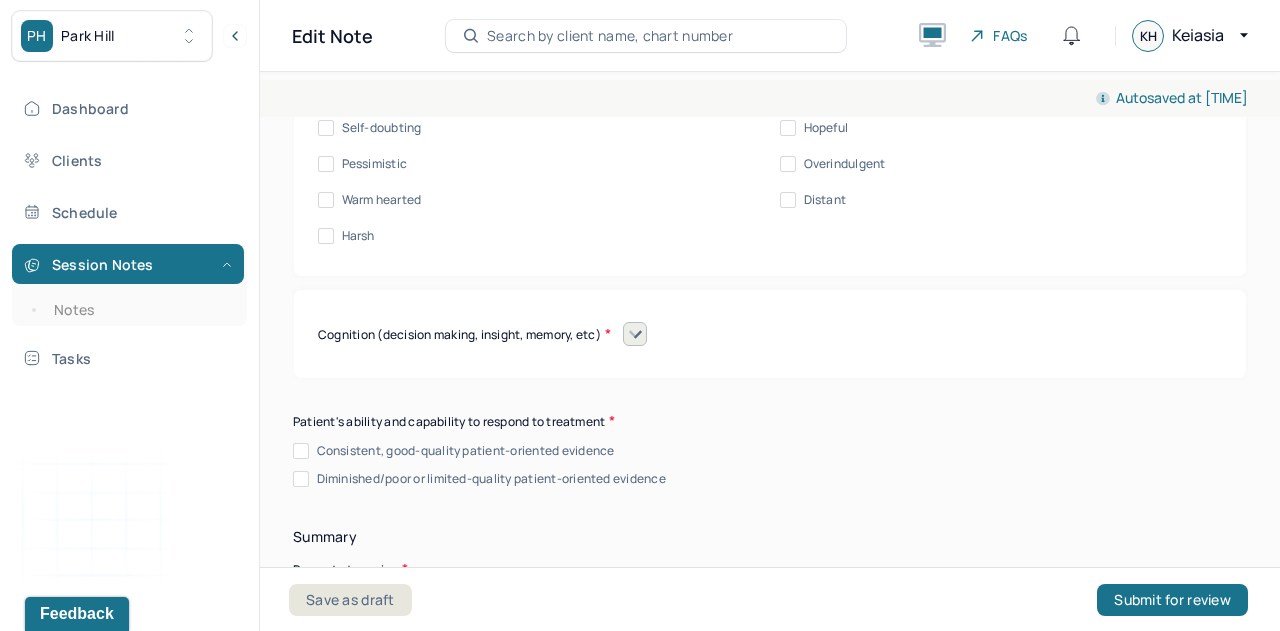 click on "Vulnerable" at bounding box center (372, 20) 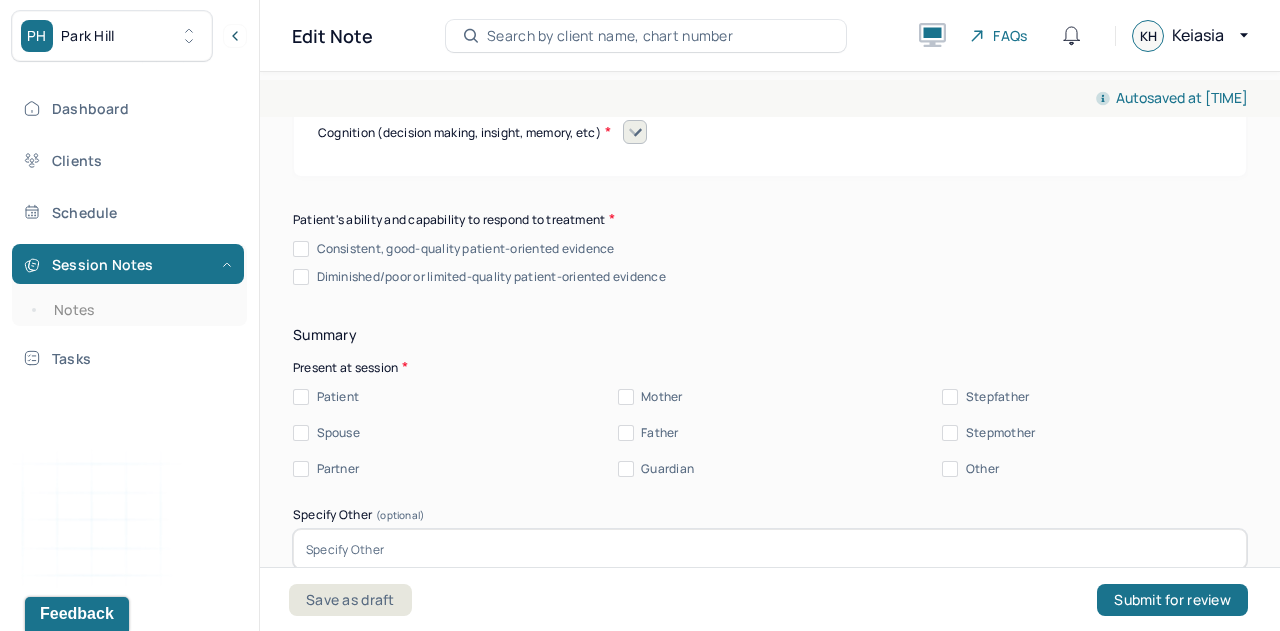 scroll, scrollTop: 11191, scrollLeft: 0, axis: vertical 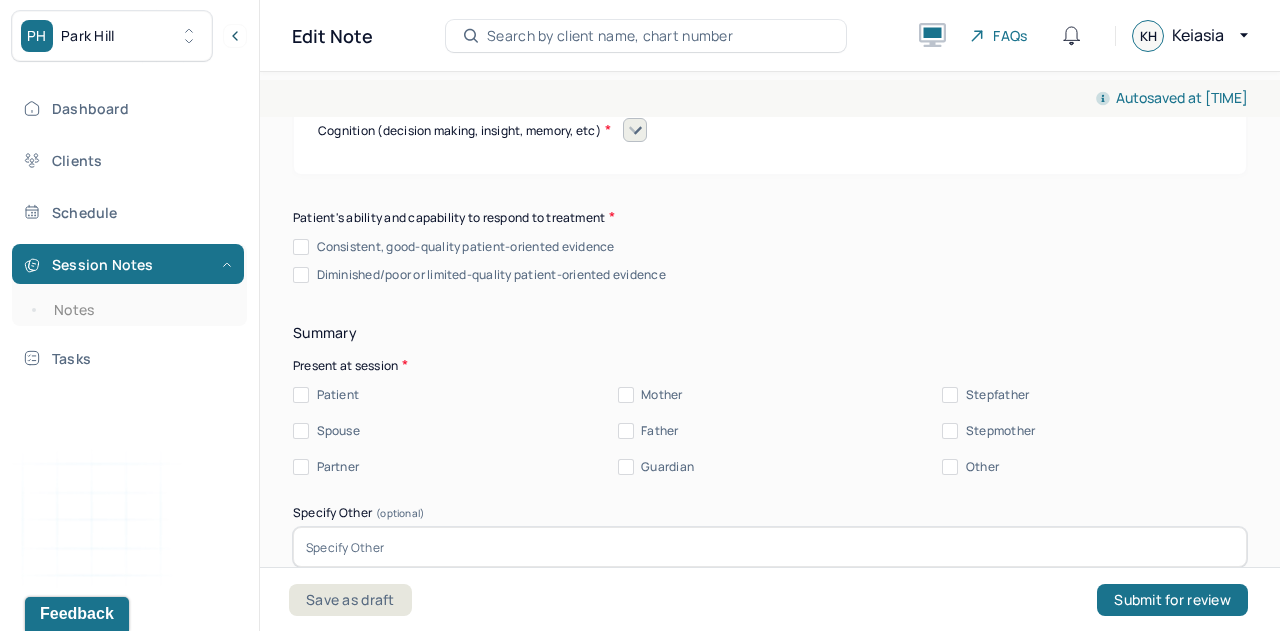 click 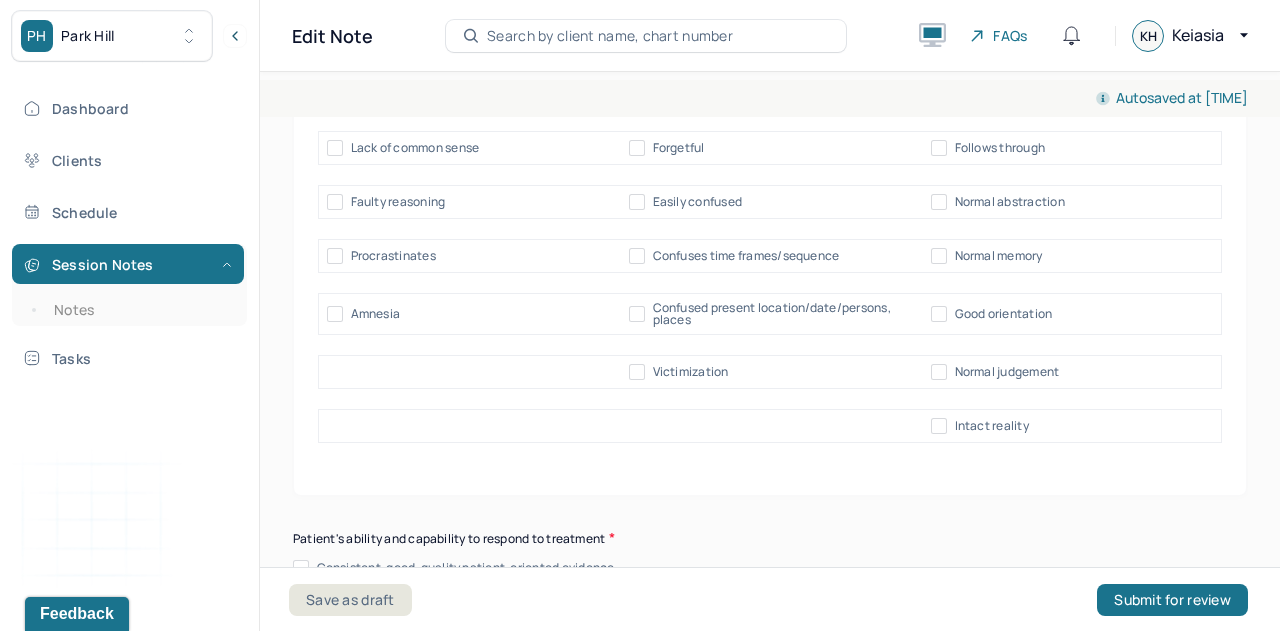 scroll, scrollTop: 11507, scrollLeft: 0, axis: vertical 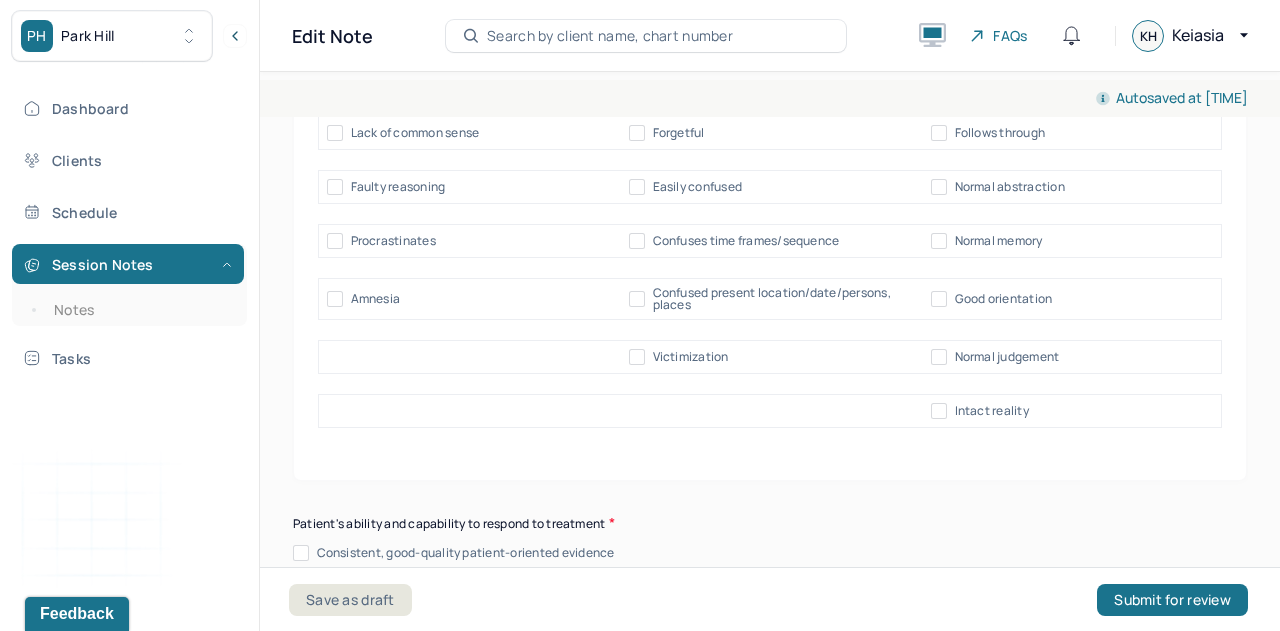 click on "Clear thought process" at bounding box center (1019, 25) 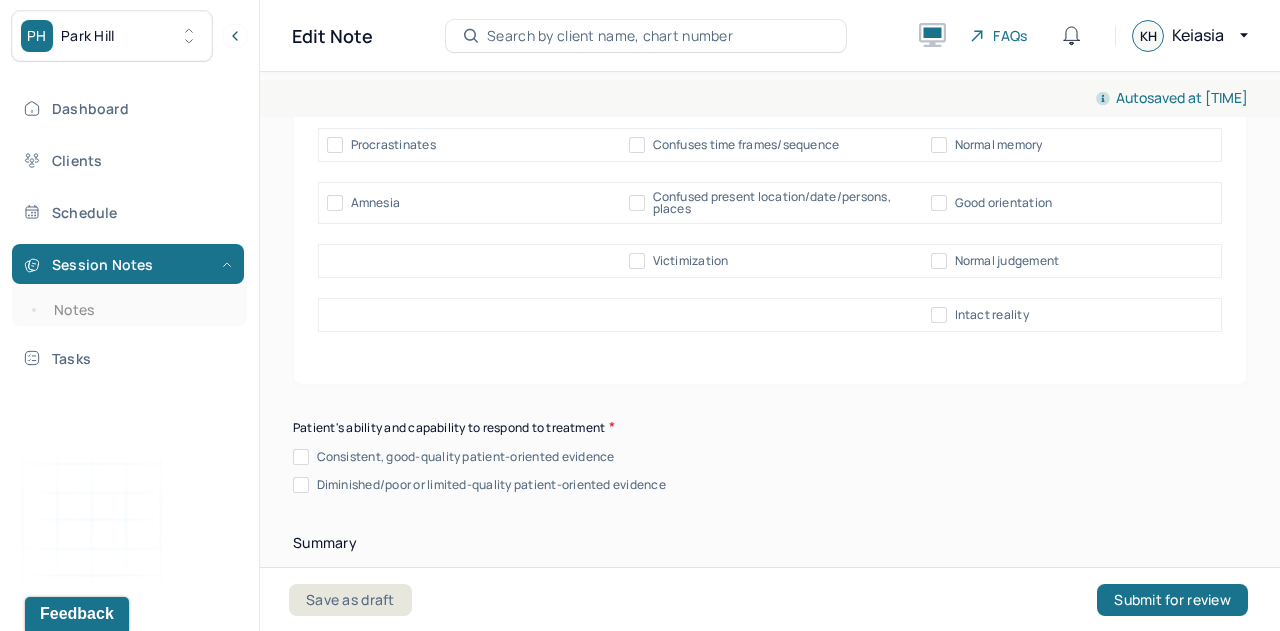scroll, scrollTop: 11605, scrollLeft: 0, axis: vertical 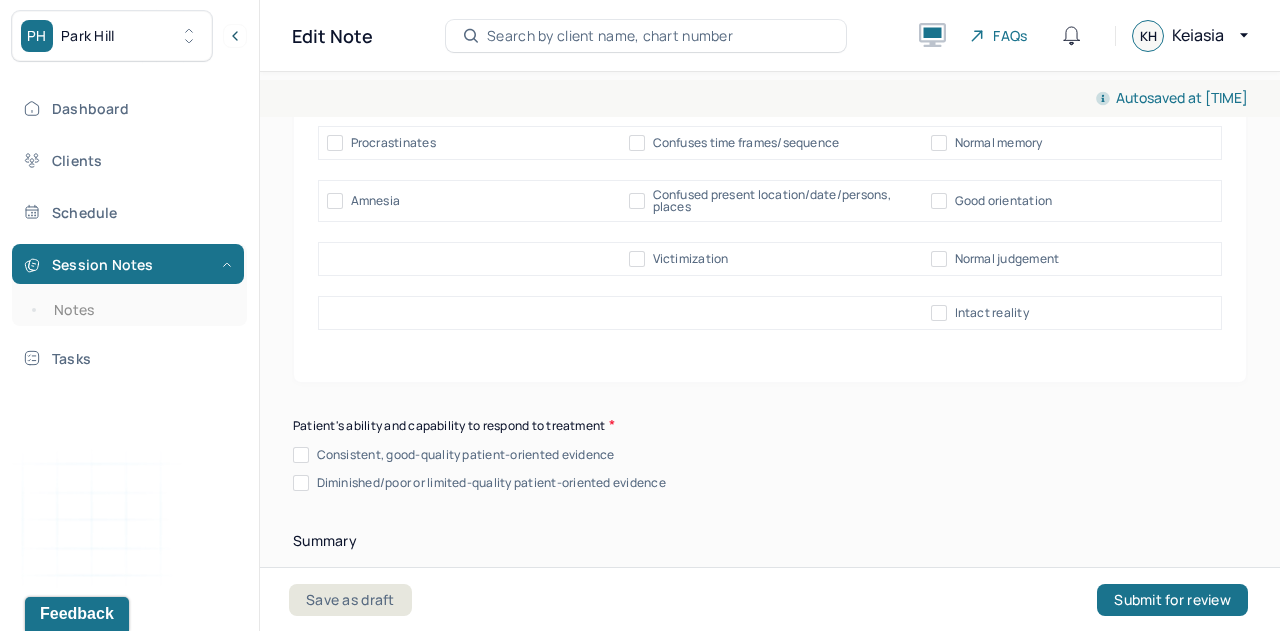 click on "Good orientation" at bounding box center (939, 201) 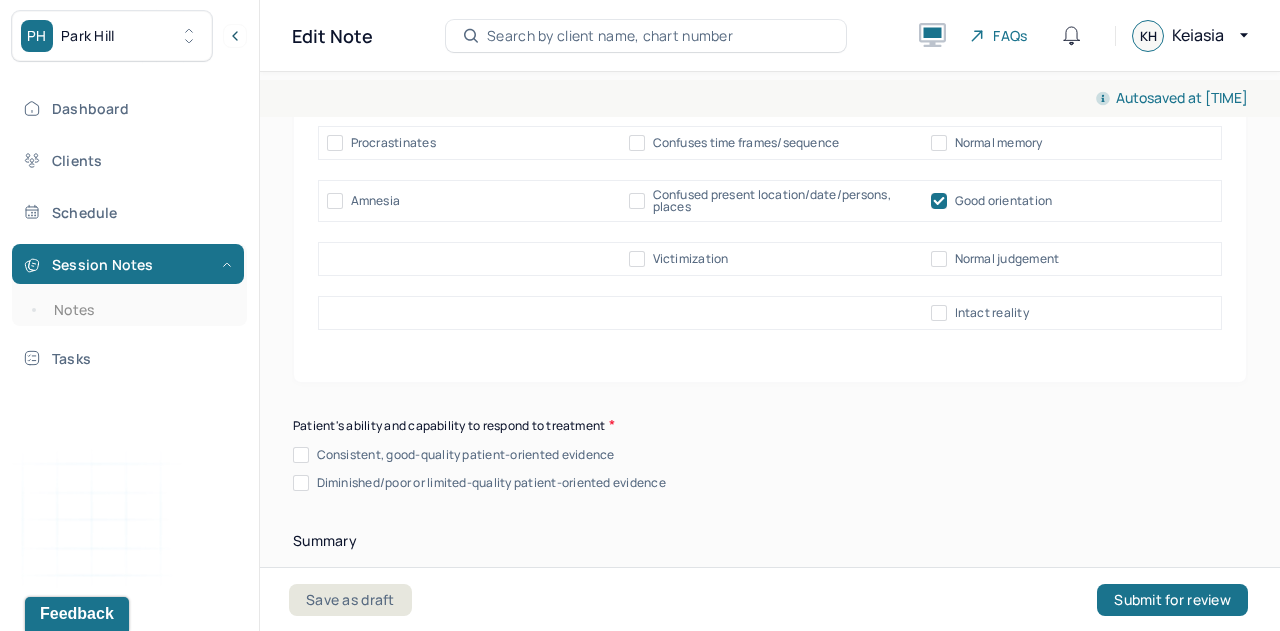 checkbox on "true" 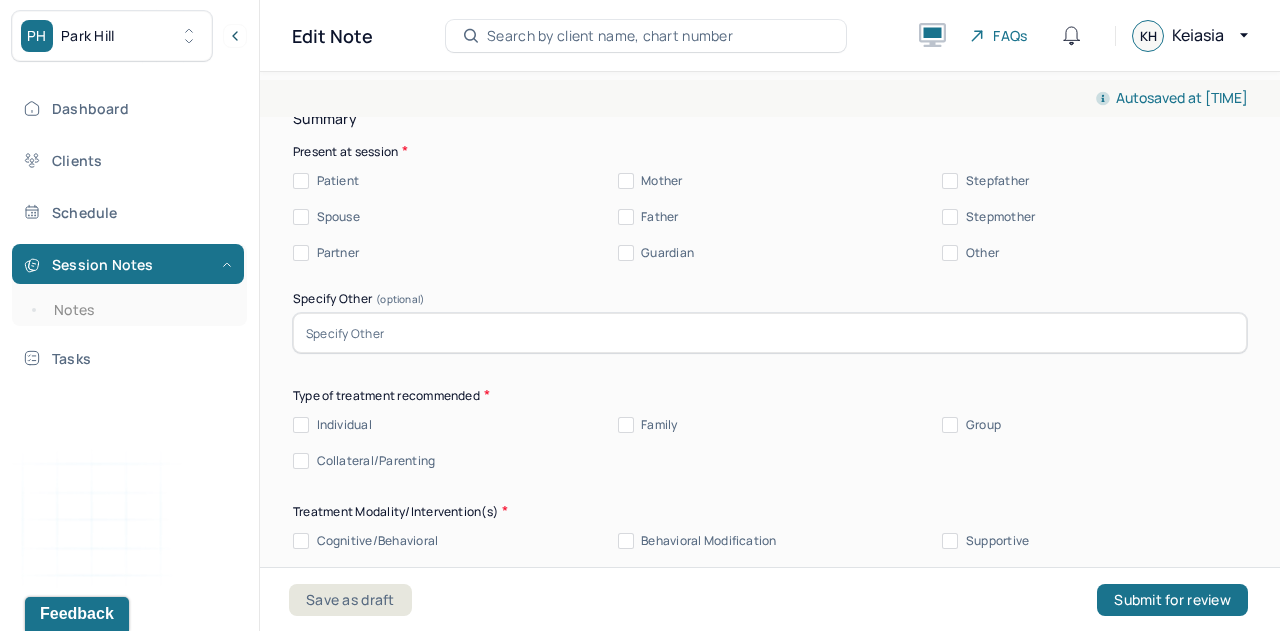 scroll, scrollTop: 12029, scrollLeft: 0, axis: vertical 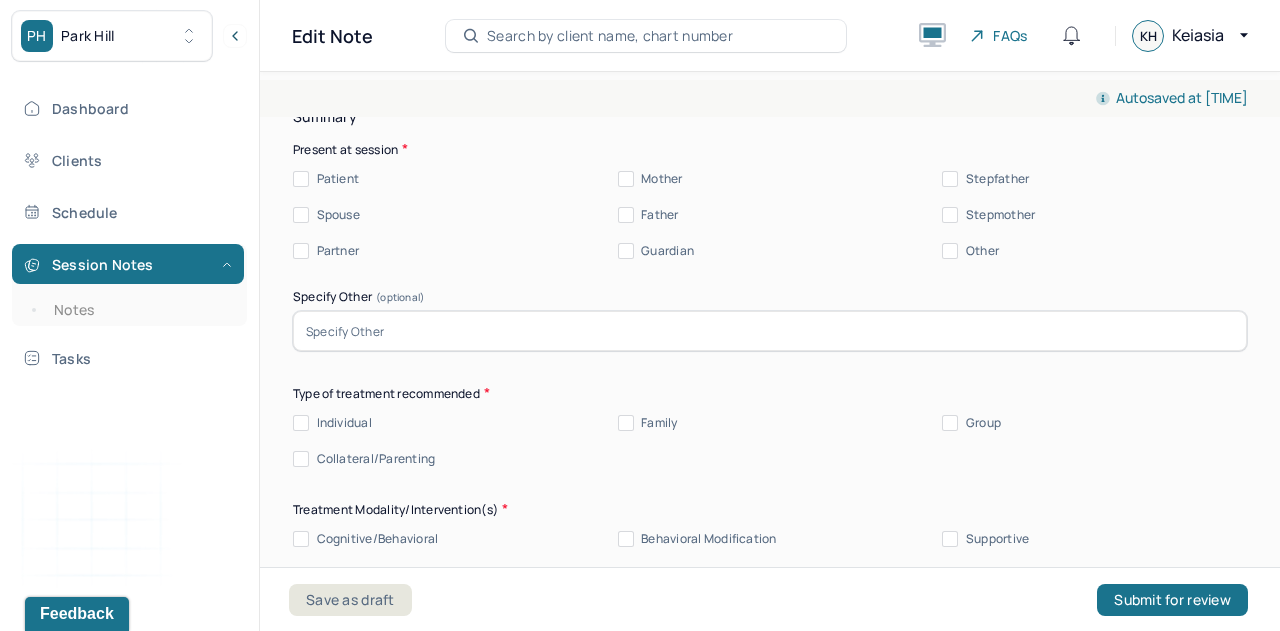 click on "Consistent, good-quality patient-oriented evidence Diminished/poor or limited-quality patient-oriented evidence" at bounding box center (770, 45) 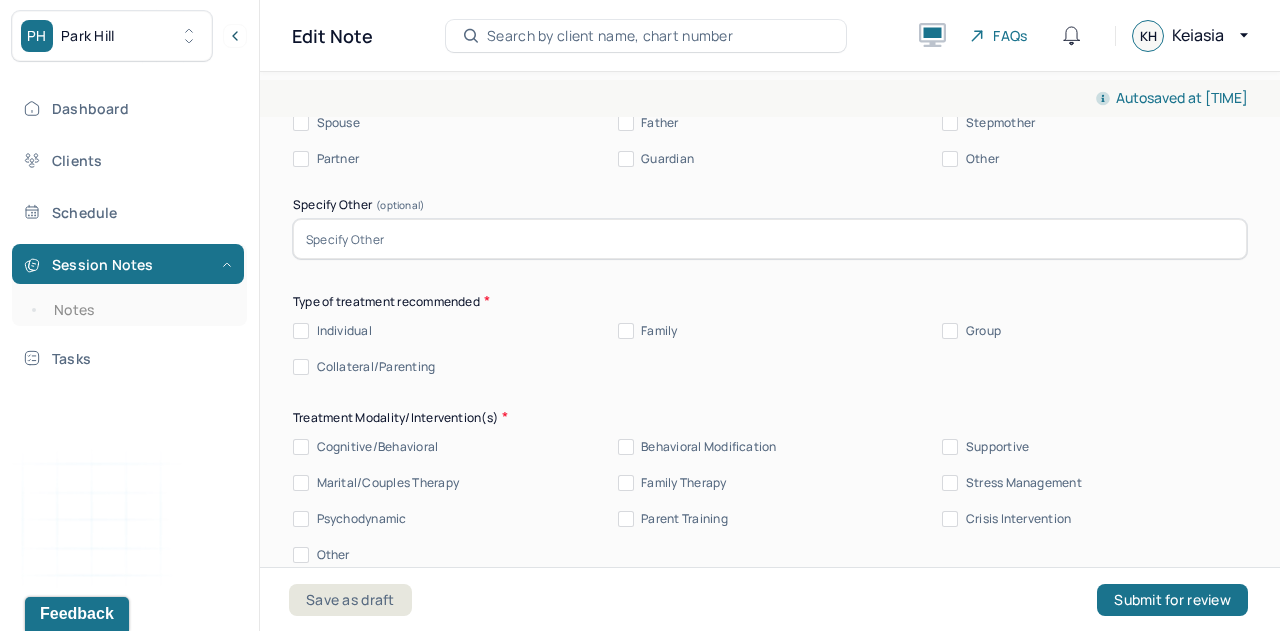scroll, scrollTop: 12128, scrollLeft: 0, axis: vertical 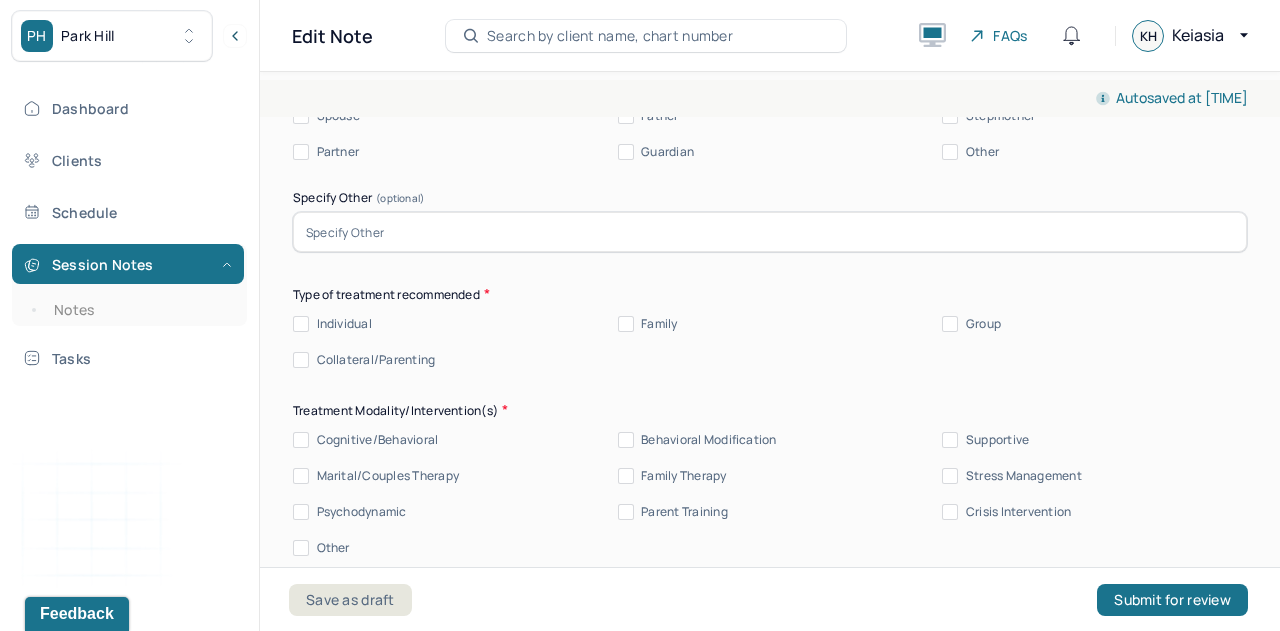 click on "Spouse" at bounding box center (301, 116) 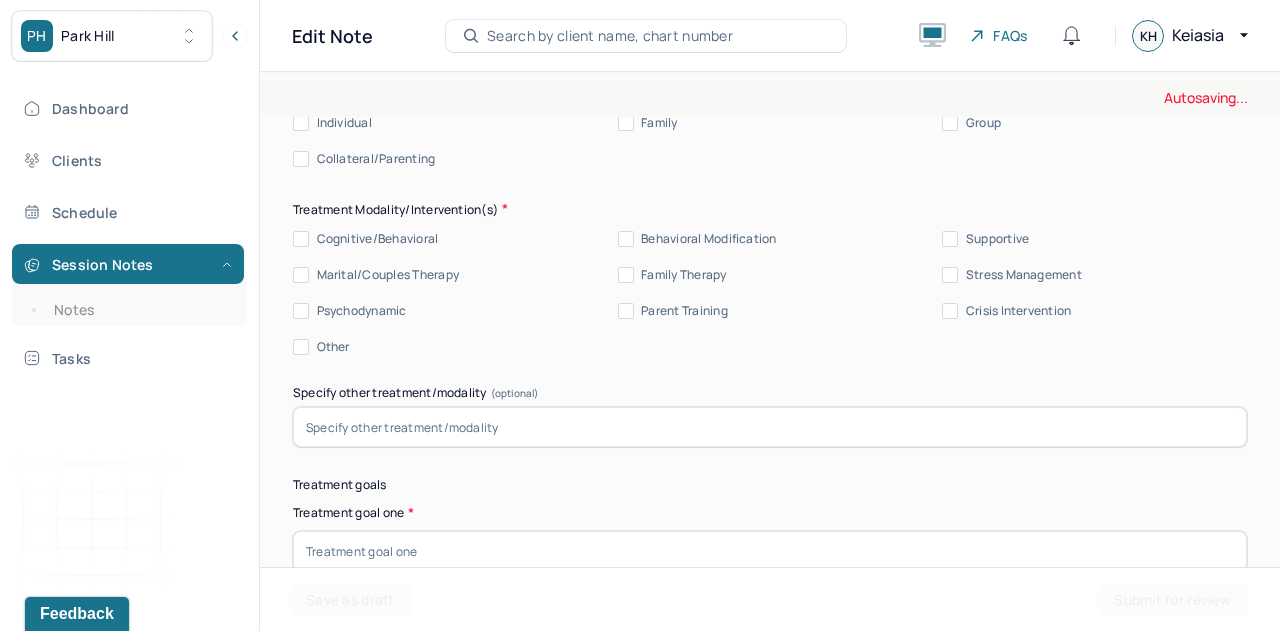scroll, scrollTop: 12457, scrollLeft: 0, axis: vertical 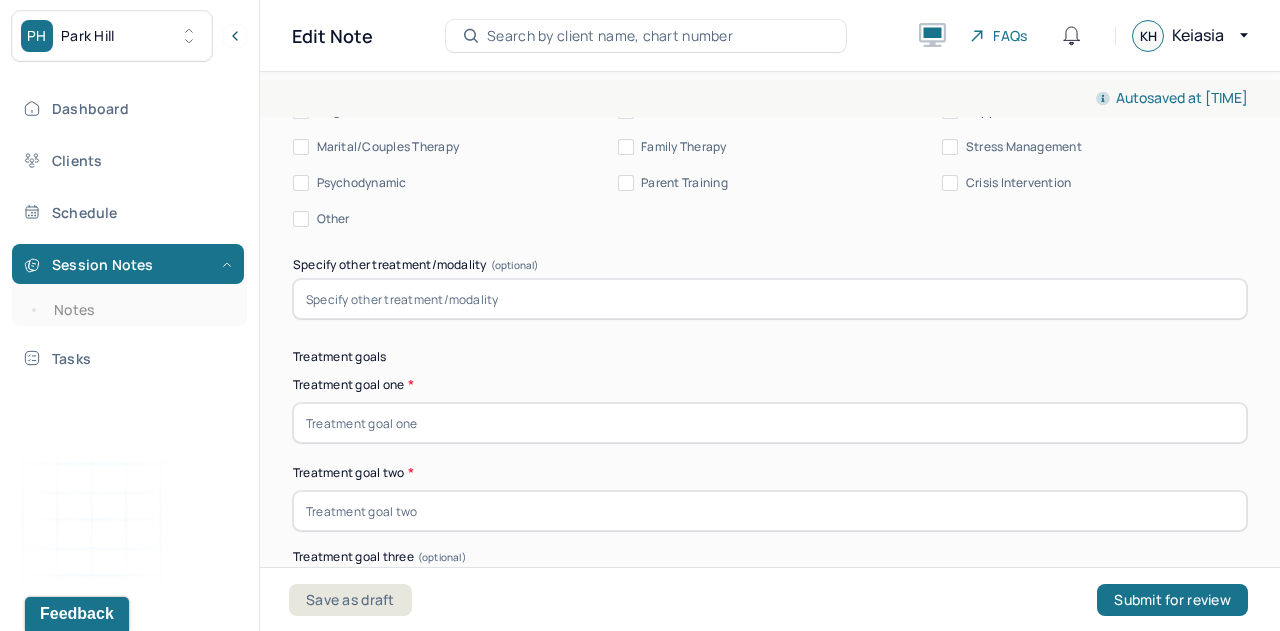 click on "Family" at bounding box center [626, -5] 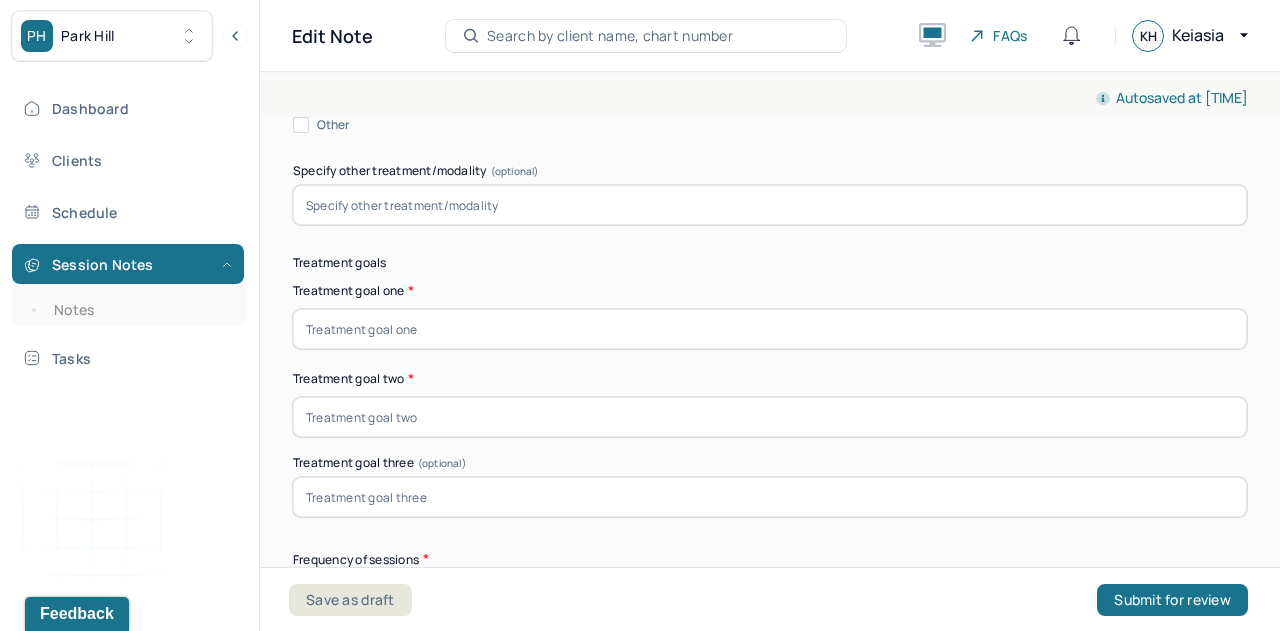 scroll, scrollTop: 12552, scrollLeft: 0, axis: vertical 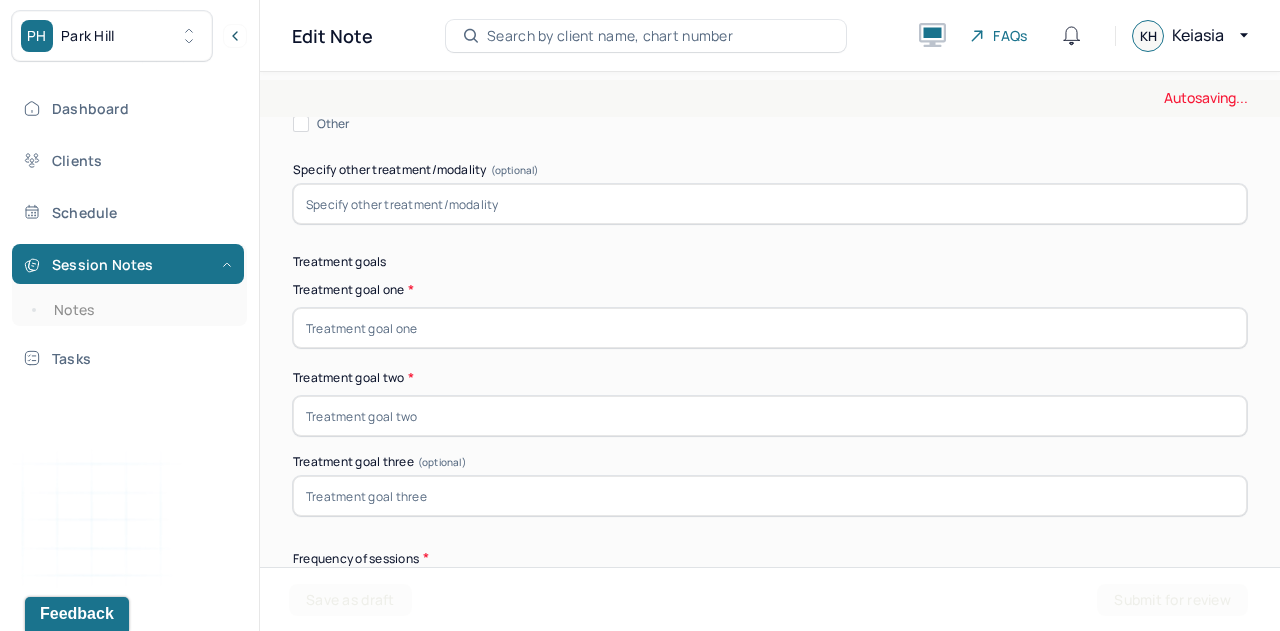 click on "Cognitive/Behavioral" at bounding box center (378, 16) 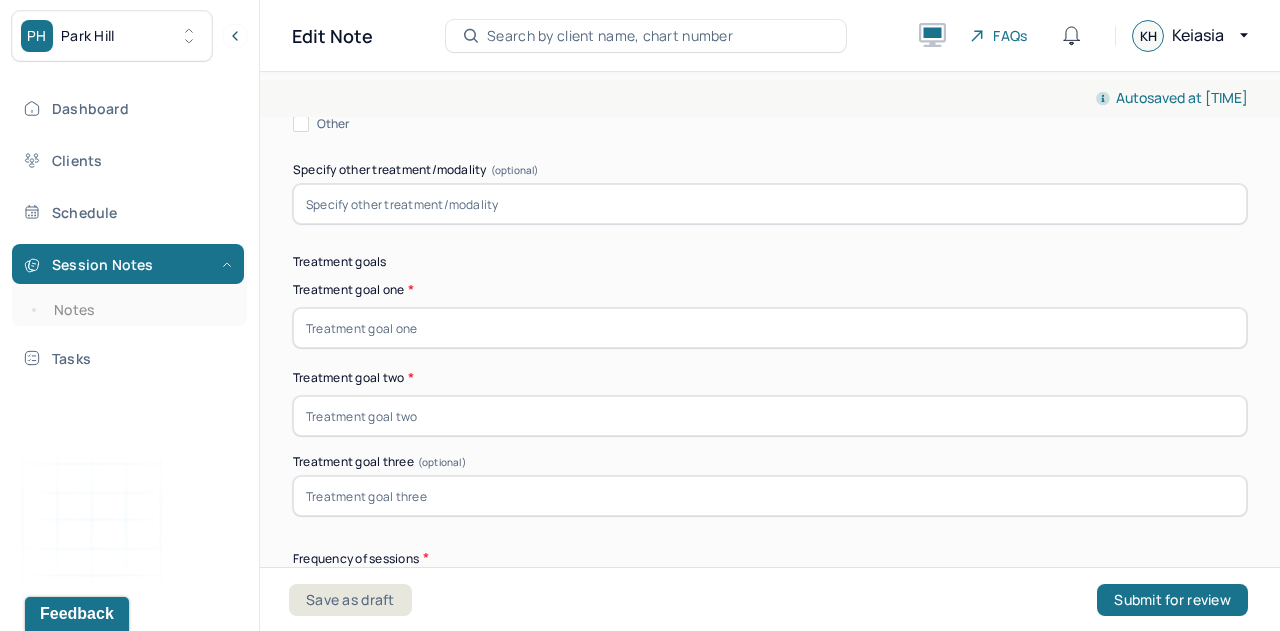 click on "Family Therapy" at bounding box center (683, 52) 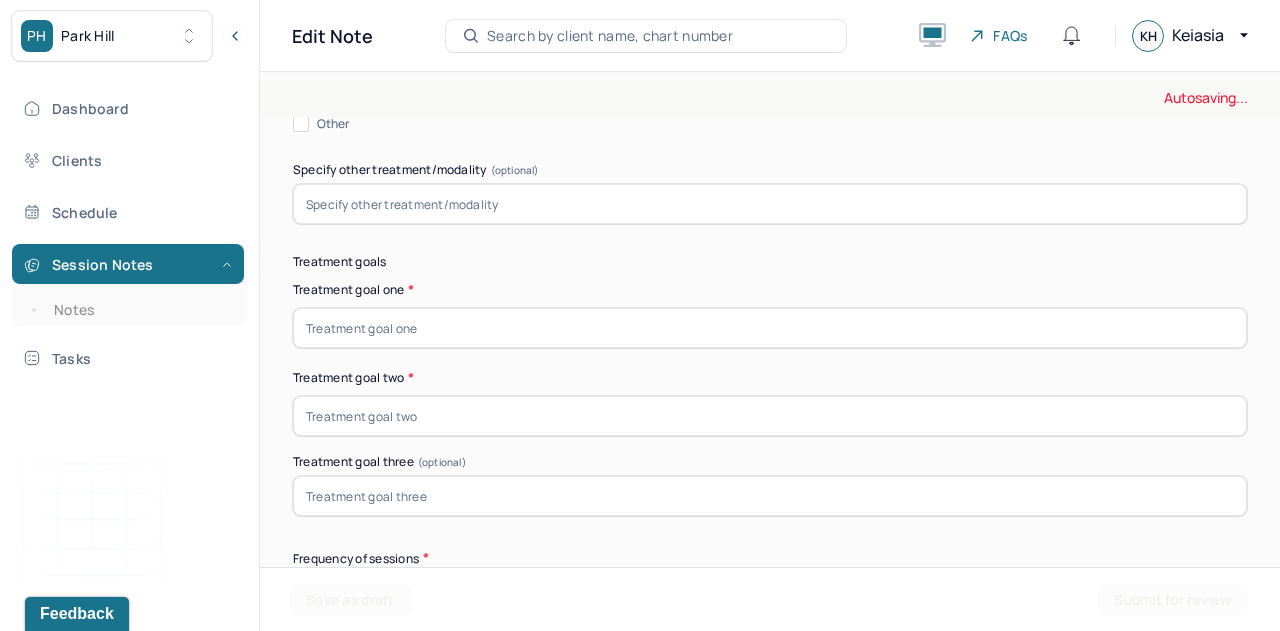 click on "Cognitive/Behavioral" at bounding box center [378, 16] 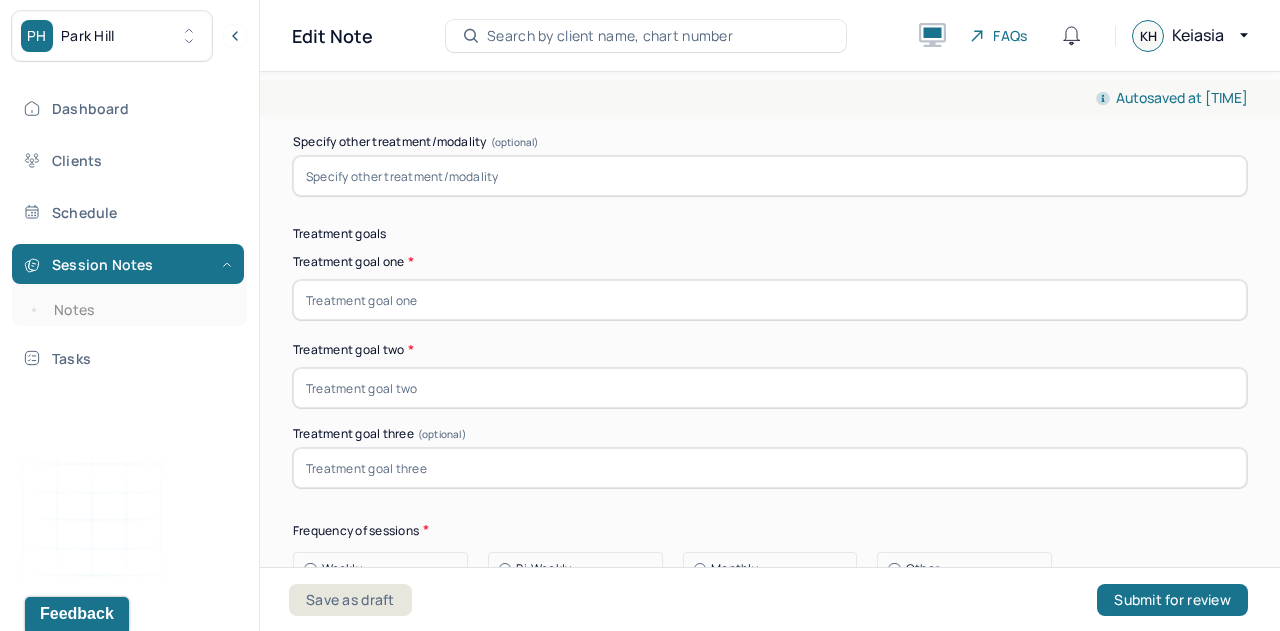 scroll, scrollTop: 12584, scrollLeft: 0, axis: vertical 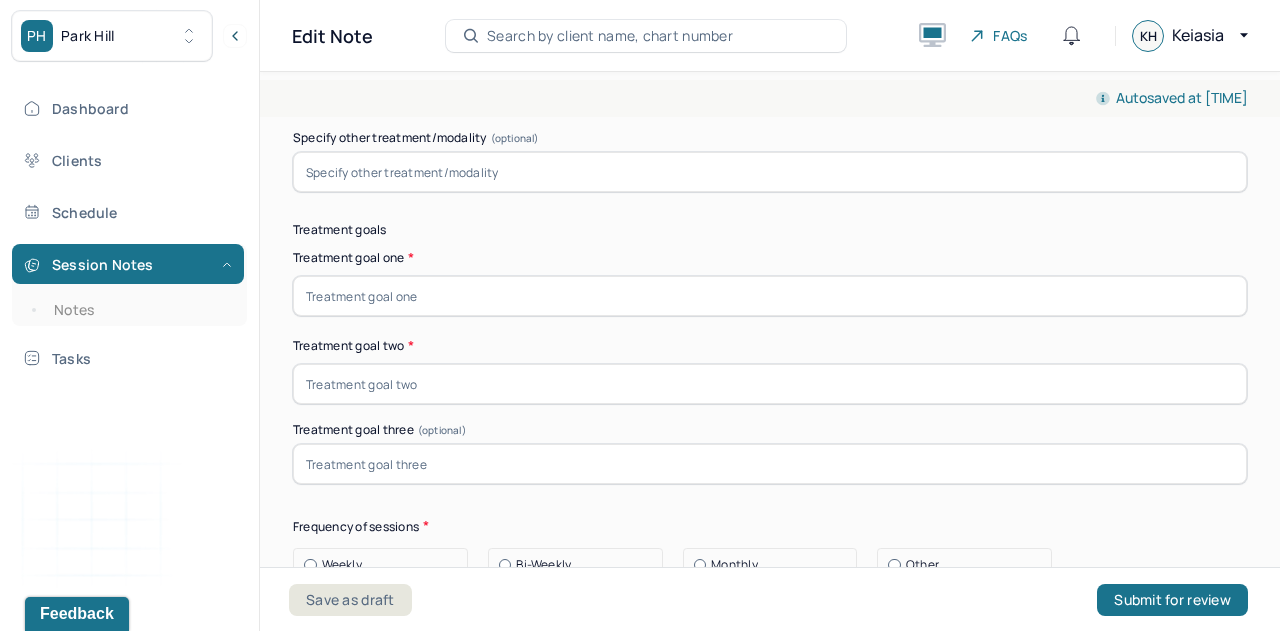 click on "Marital/Couples Therapy" at bounding box center (388, 20) 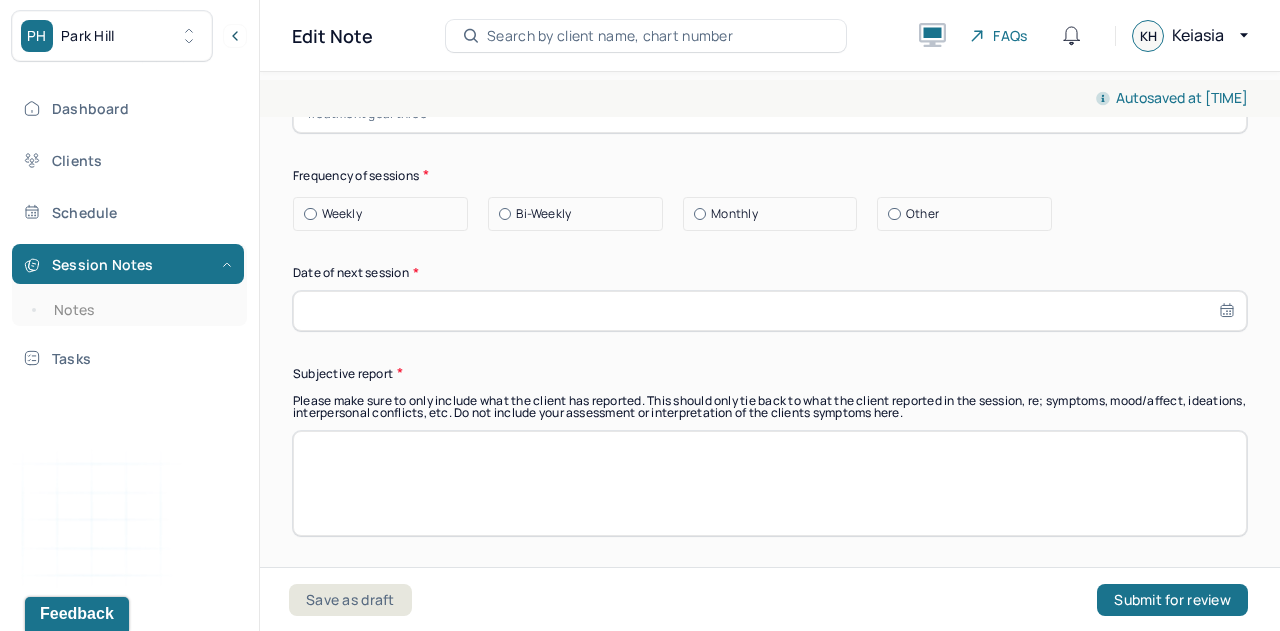scroll, scrollTop: 12936, scrollLeft: 0, axis: vertical 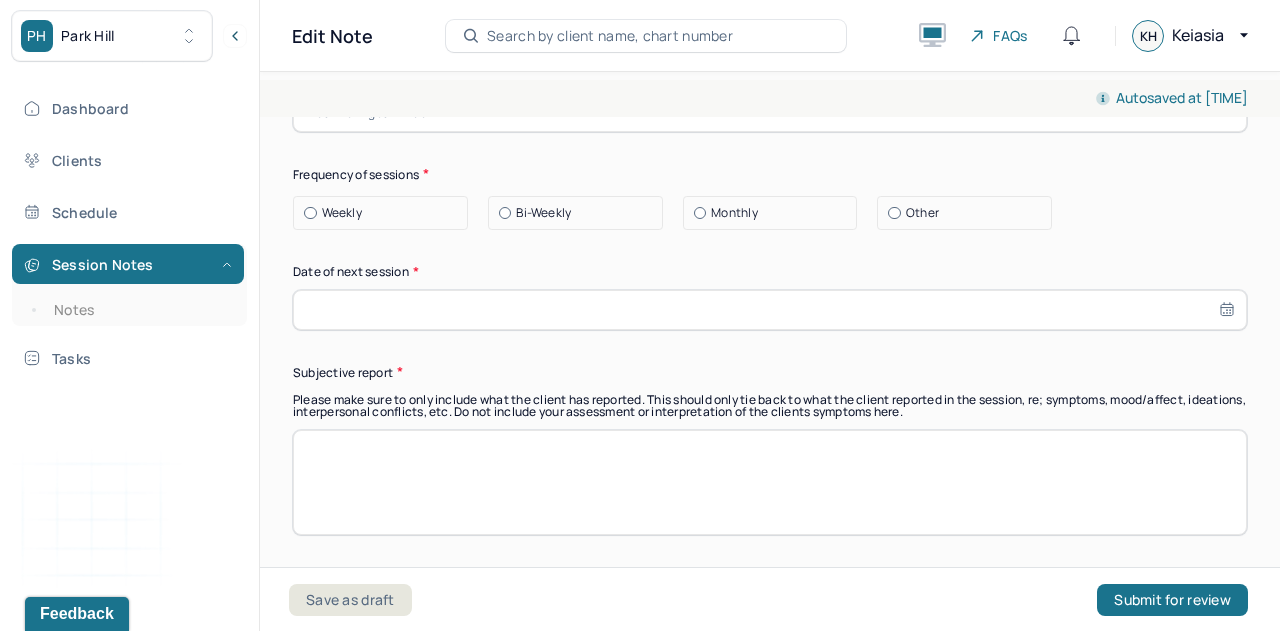 click at bounding box center [770, -56] 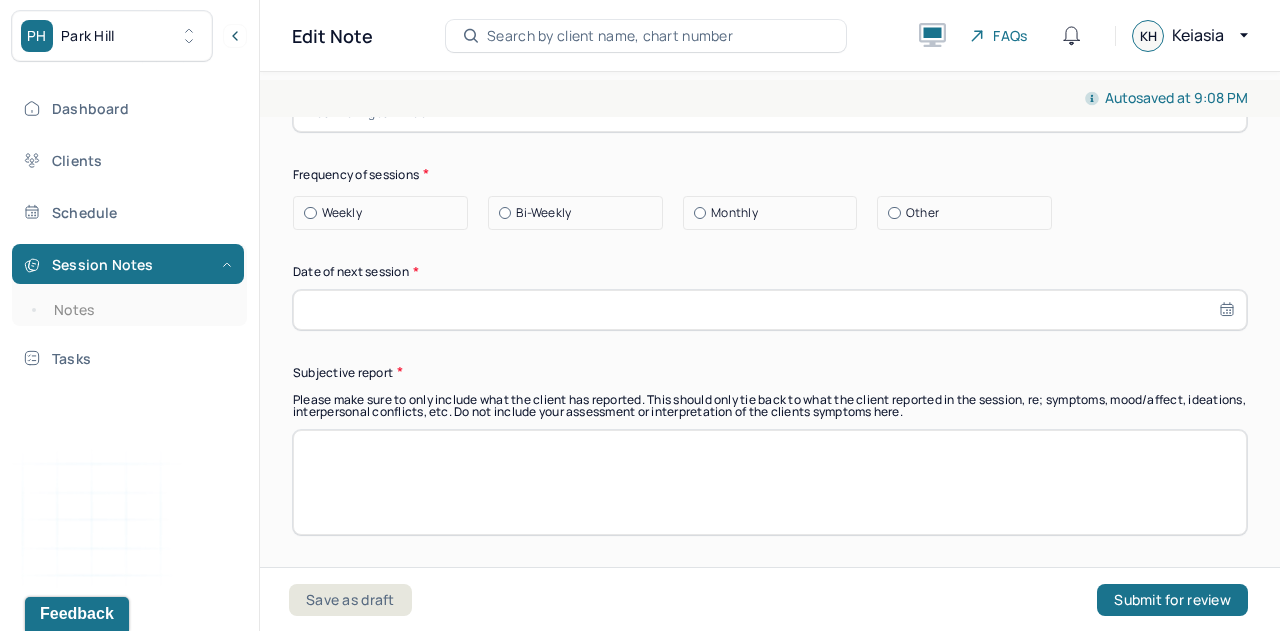 type on "Develop conflict resolution skills as well as effective communication and emotional regulation to repair marriage." 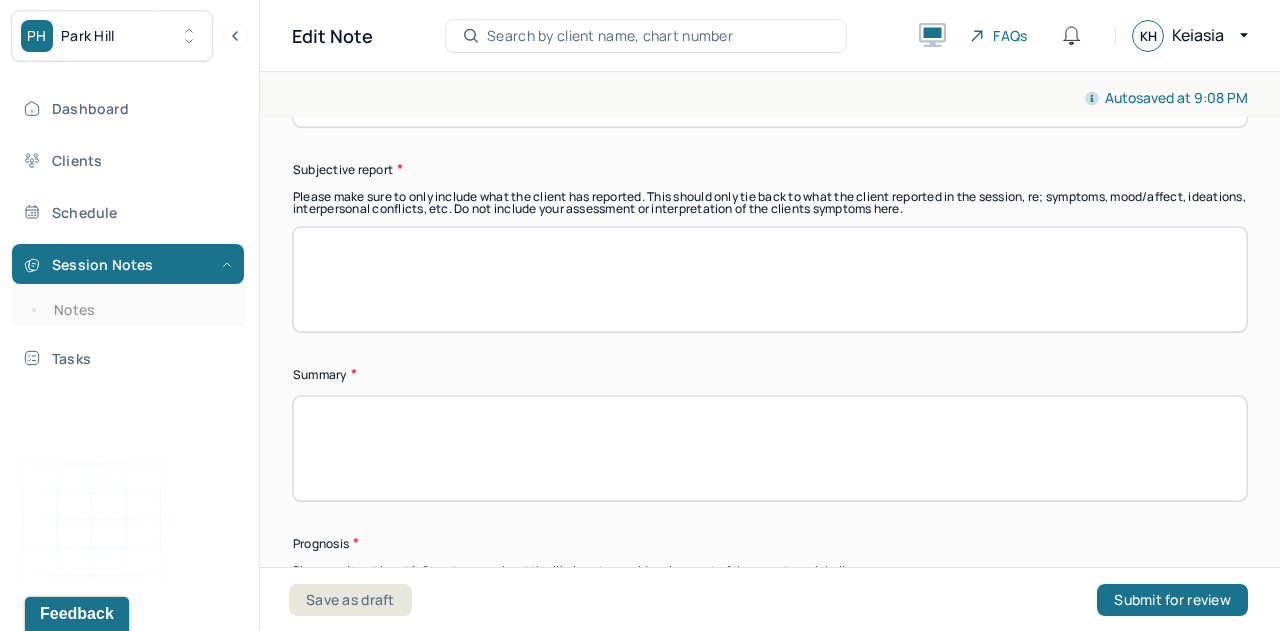 scroll, scrollTop: 13140, scrollLeft: 0, axis: vertical 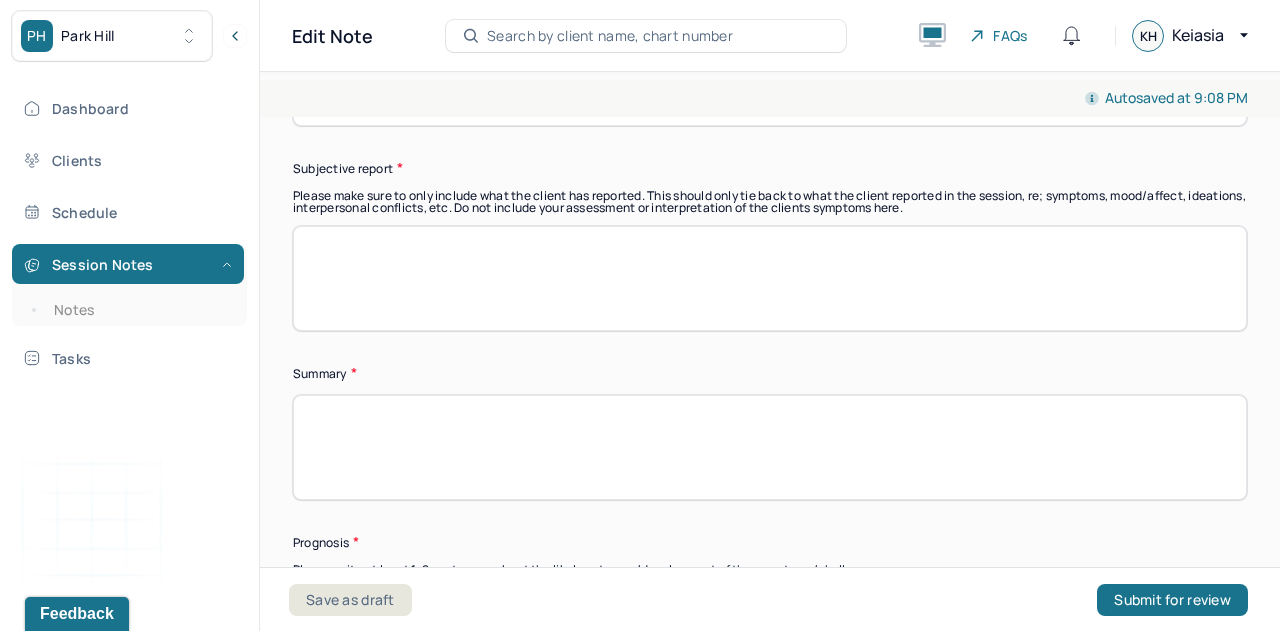 click on "Weekly" at bounding box center [385, 9] 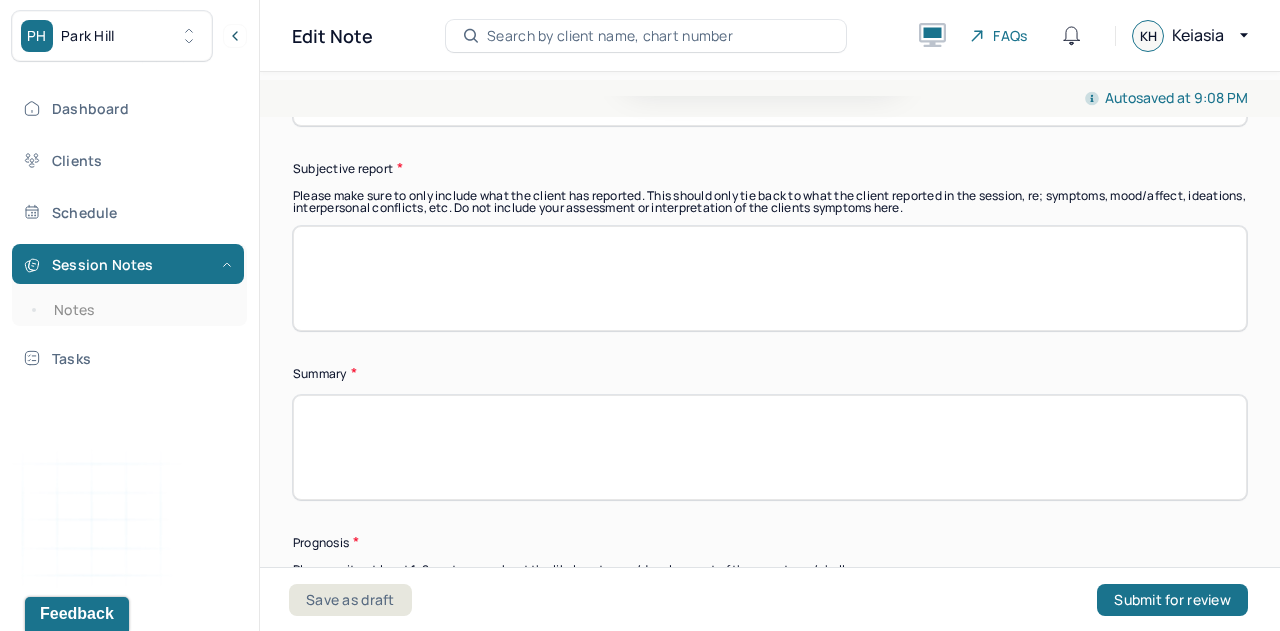 click on "21" at bounding box center [688, 12] 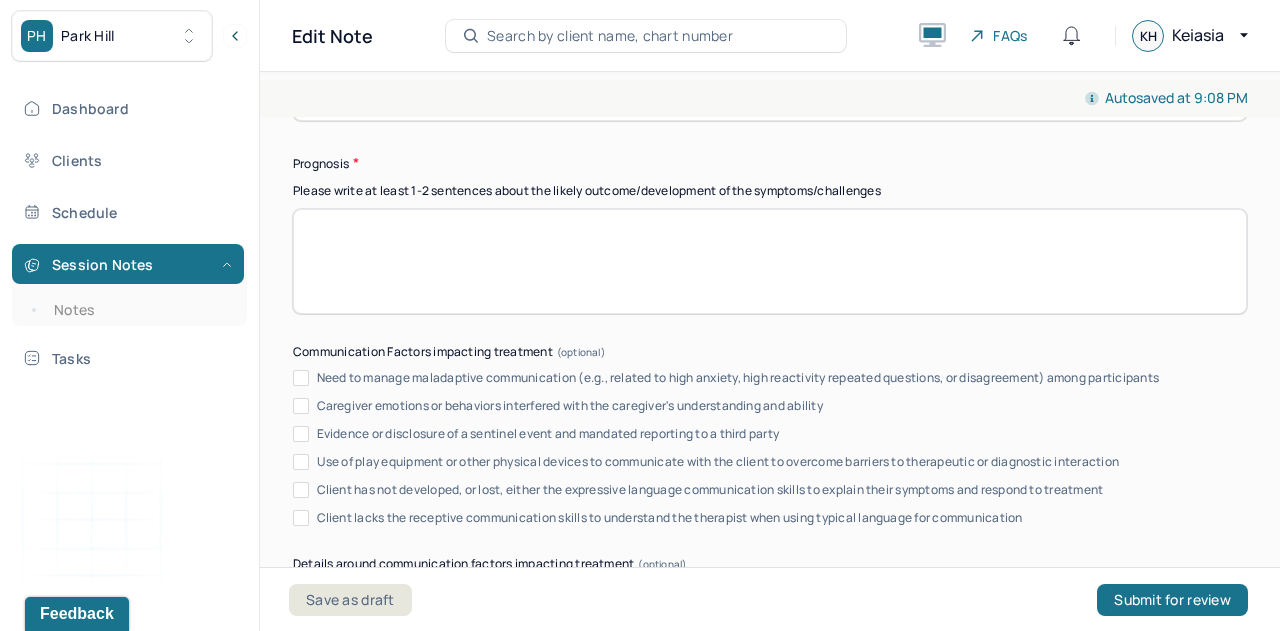 scroll, scrollTop: 13536, scrollLeft: 0, axis: vertical 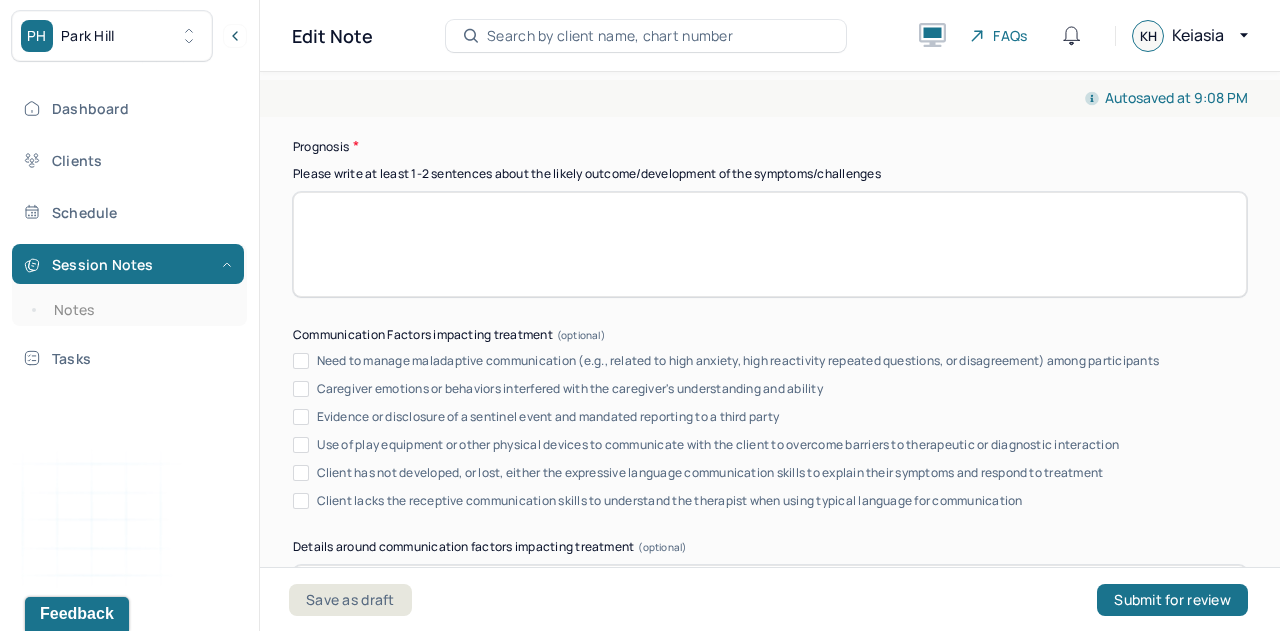 click at bounding box center (770, -118) 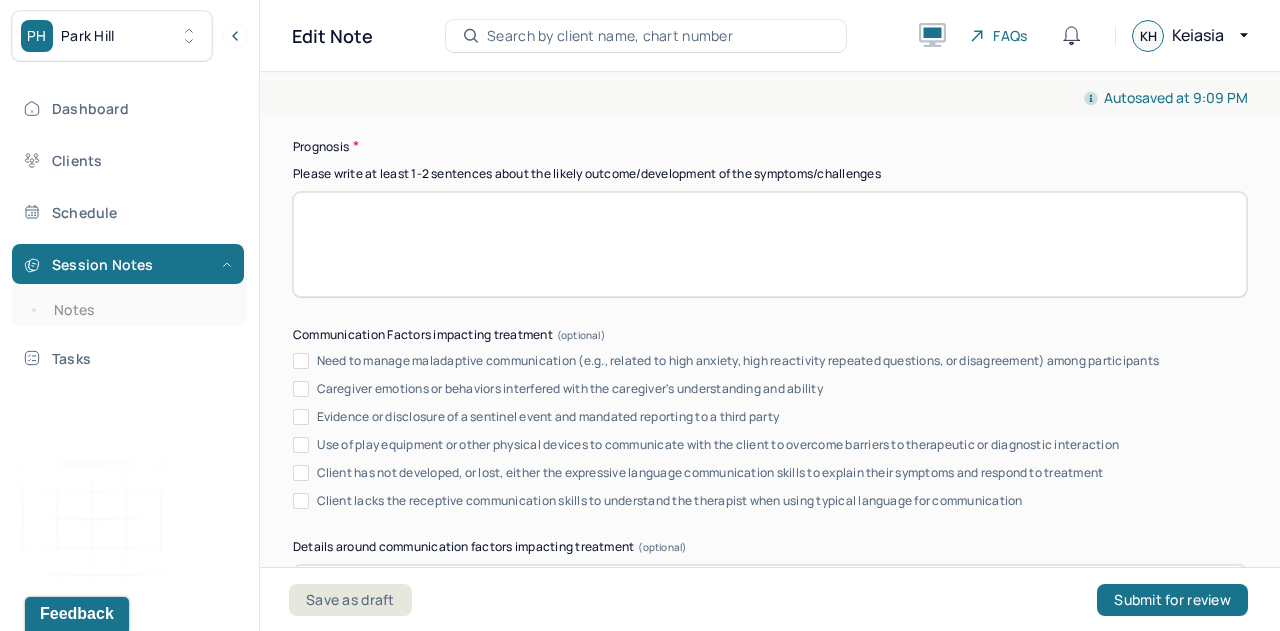 click on "Client reported struggling with depressive symptoms and marital conflicts contributing to depression. Client reported iss" at bounding box center (770, -118) 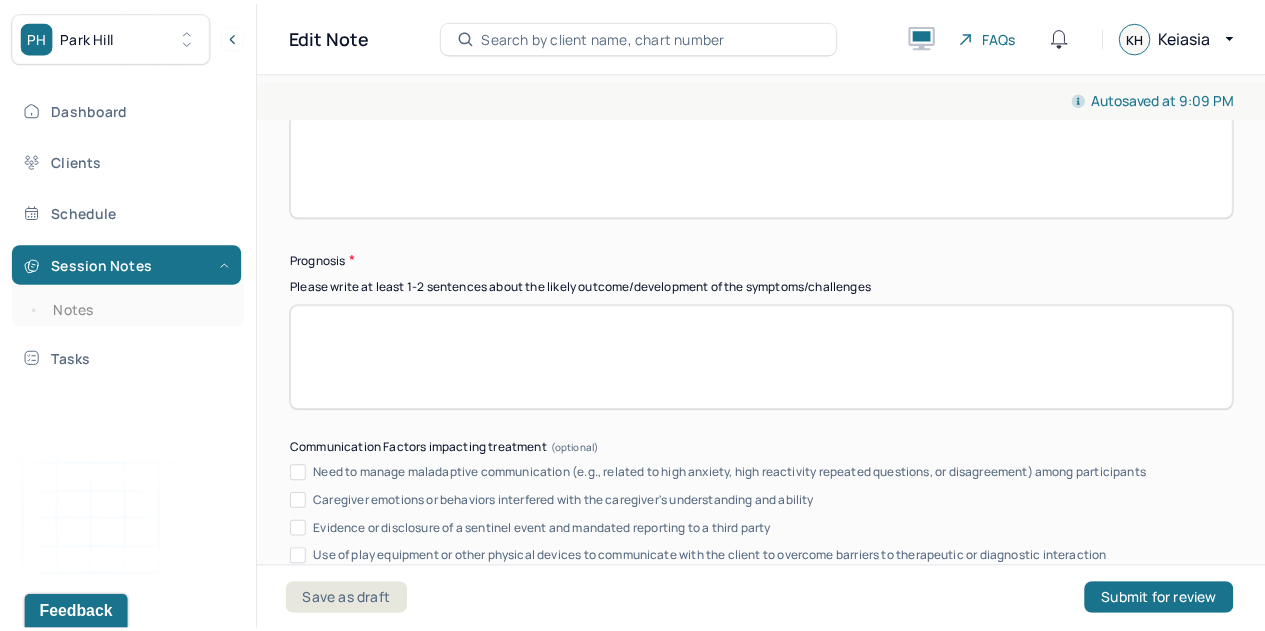 scroll, scrollTop: 13374, scrollLeft: 0, axis: vertical 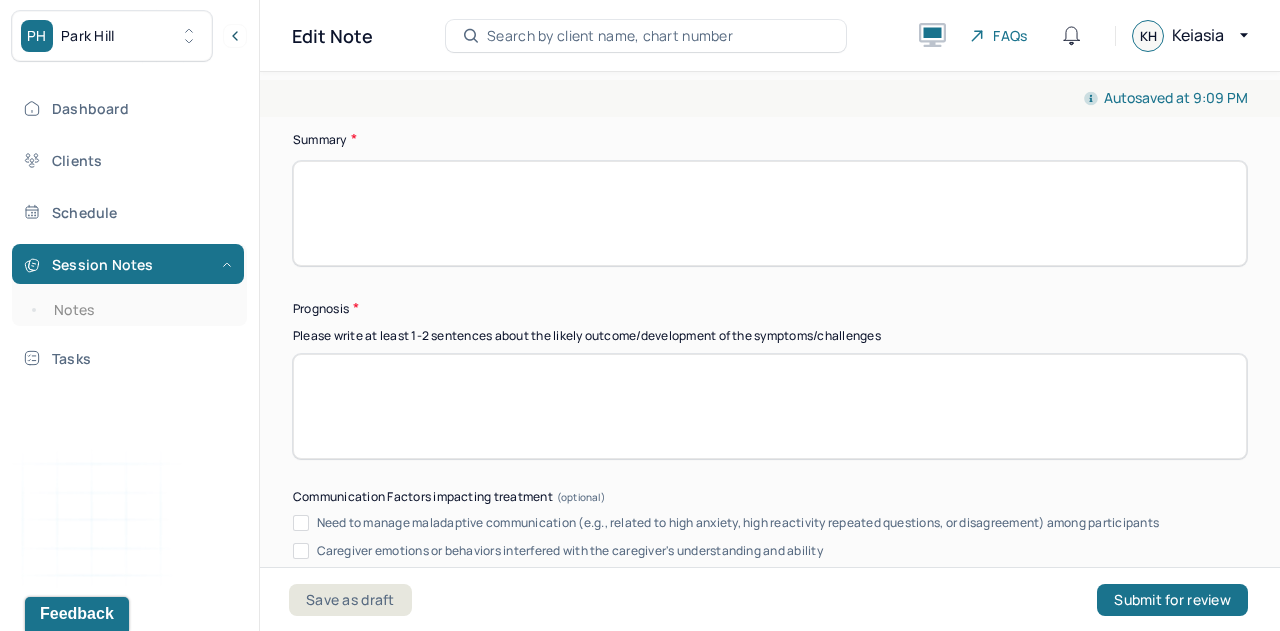 click on "Client reported struggling with depressive symptoms and marital conflicts contributing to depression. Client reported iss" at bounding box center [770, 44] 